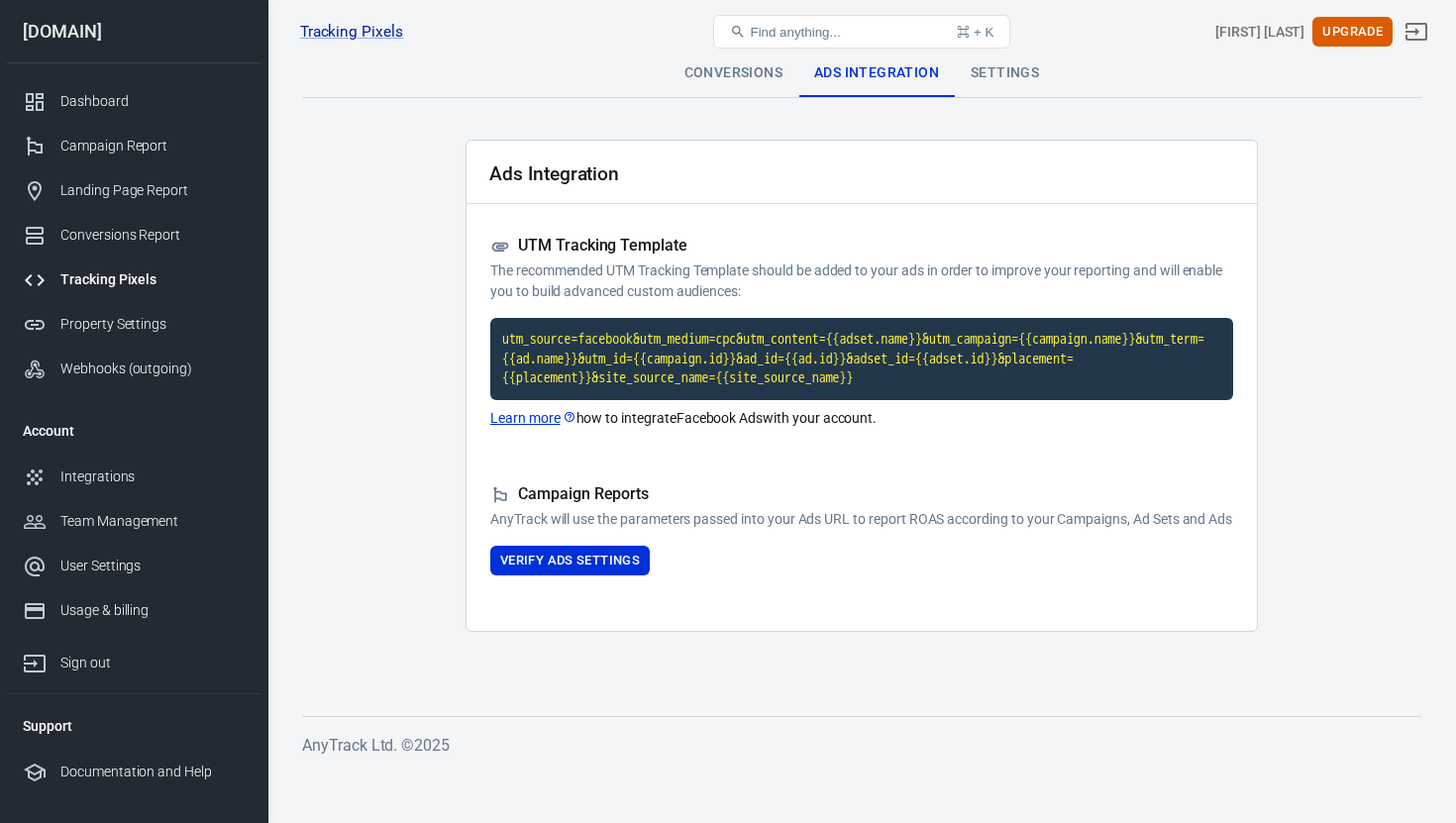 scroll, scrollTop: 0, scrollLeft: 0, axis: both 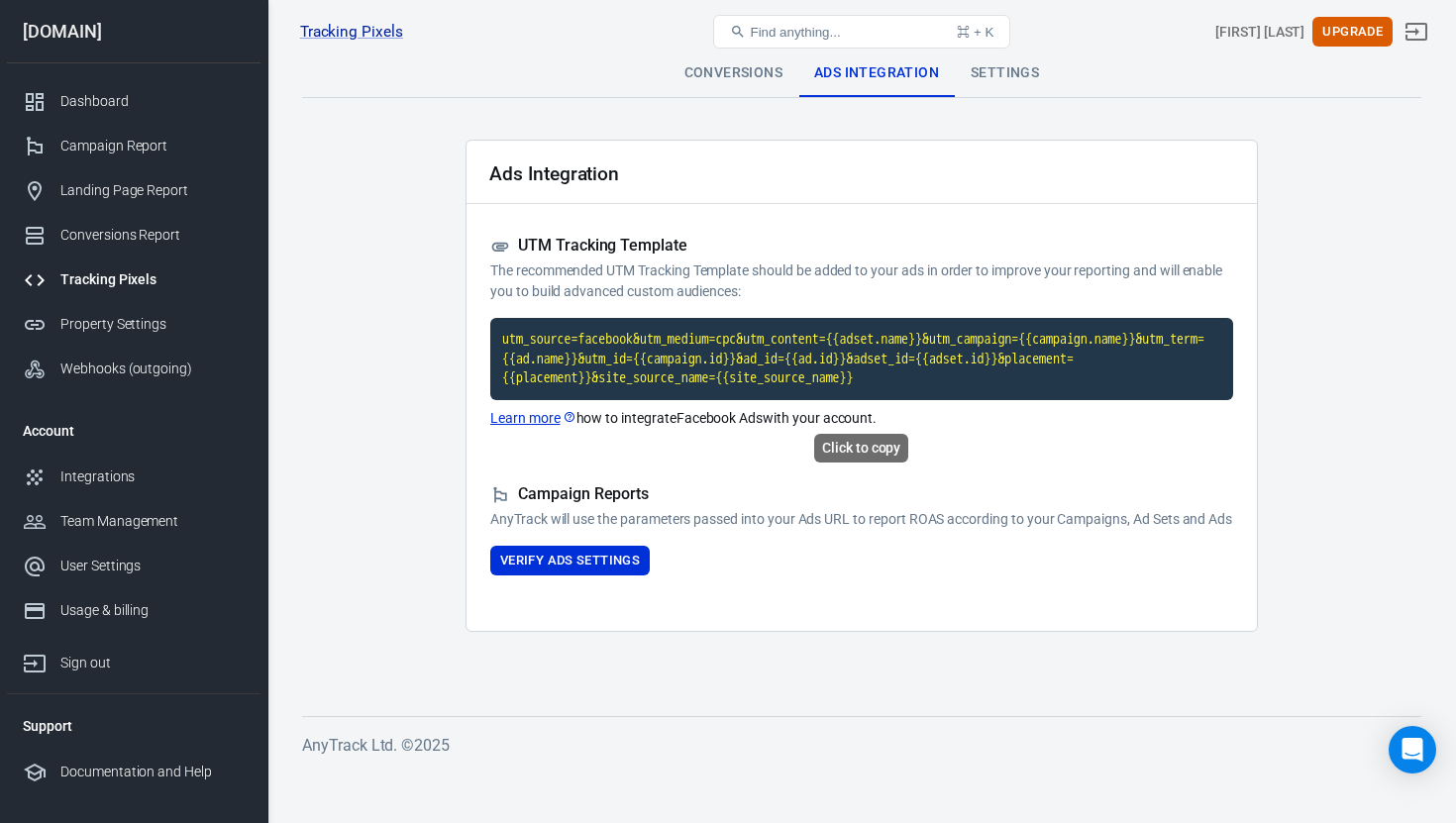 click on "utm_source=facebook&utm_medium=cpc&utm_content={{adset.name}}&utm_campaign={{campaign.name}}&utm_term={{ad.name}}&utm_id={{campaign.id}}&ad_id={{ad.id}}&adset_id={{adset.id}}&placement={{placement}}&site_source_name={{site_source_name}}" at bounding box center [862, 359] 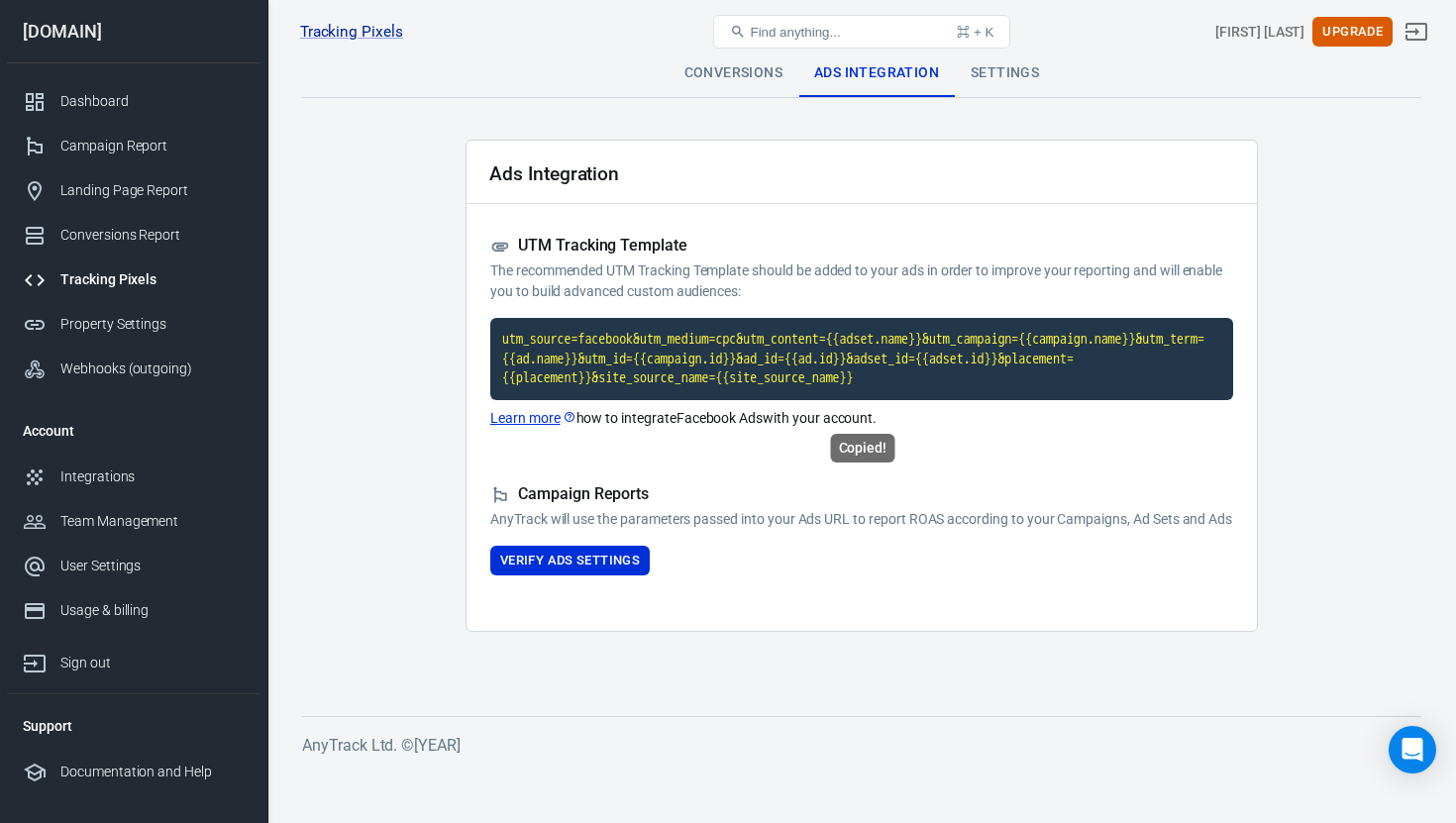 scroll, scrollTop: 0, scrollLeft: 0, axis: both 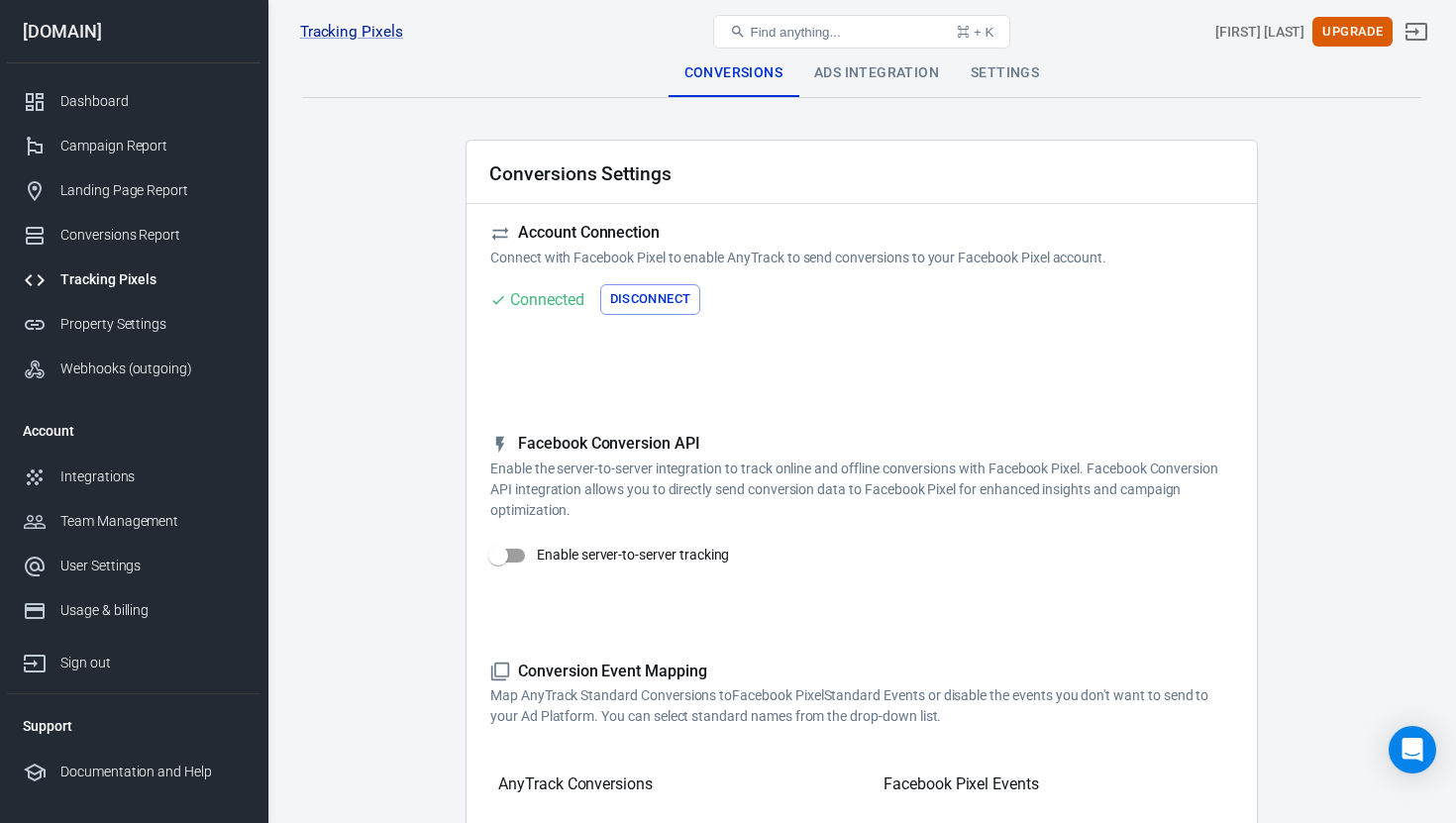 click on "Pixel New 575757684986407, [DOMAIN] Find anything... ⌘ + K [FIRST] [LAST] Upgrade" at bounding box center [862, 32] 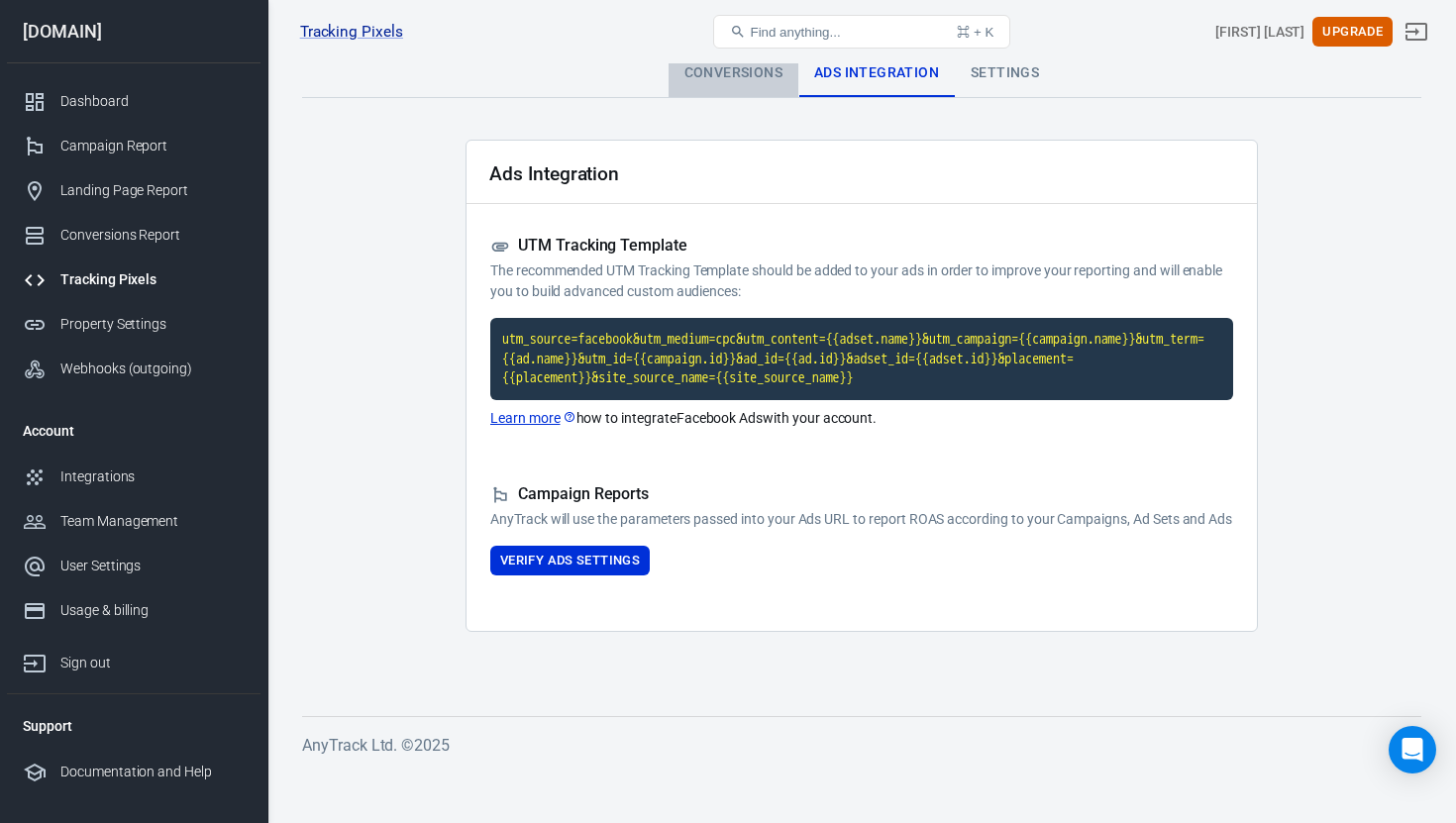 click on "Conversions" at bounding box center [733, 73] 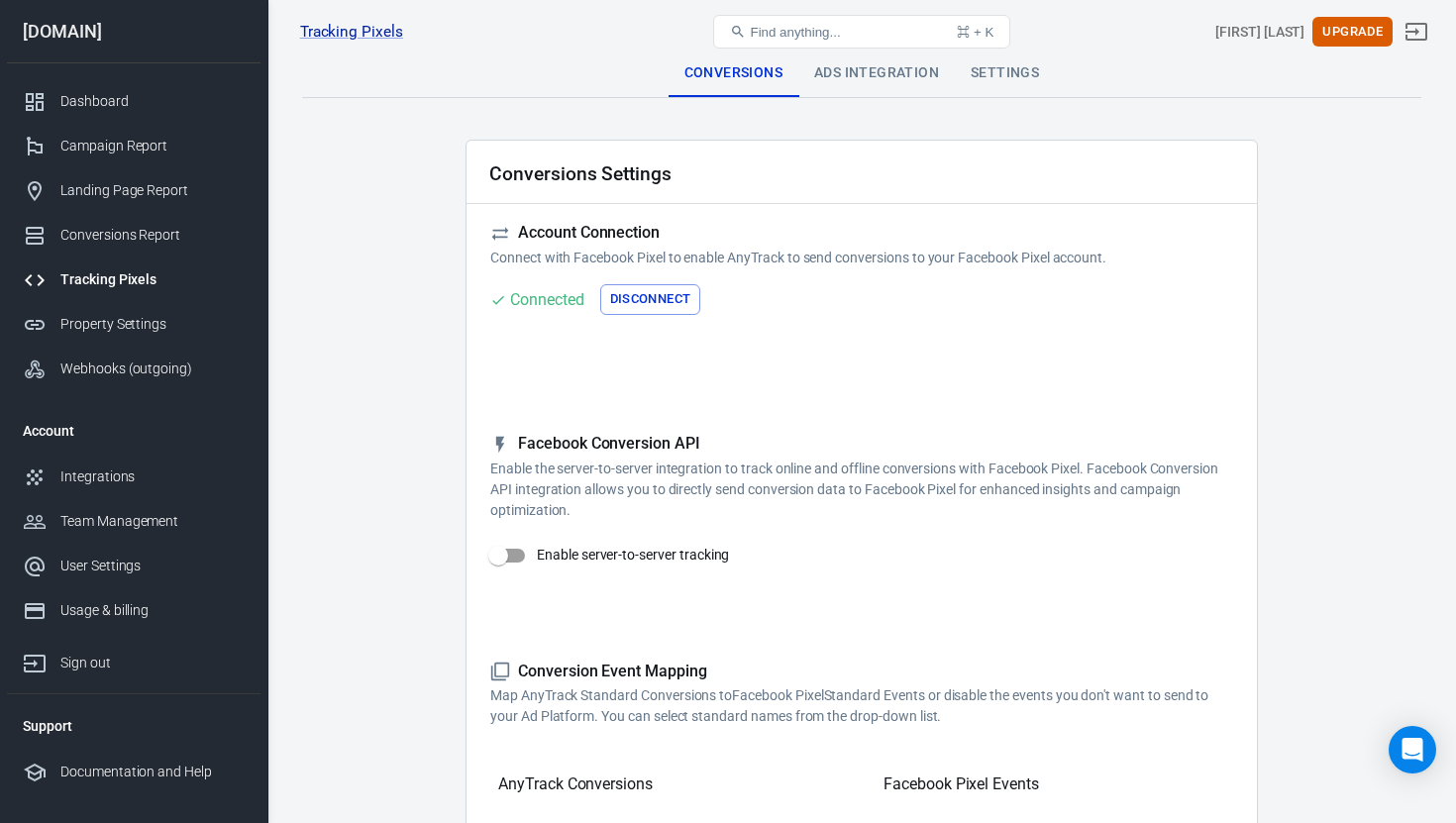 click on "Settings" at bounding box center (1004, 73) 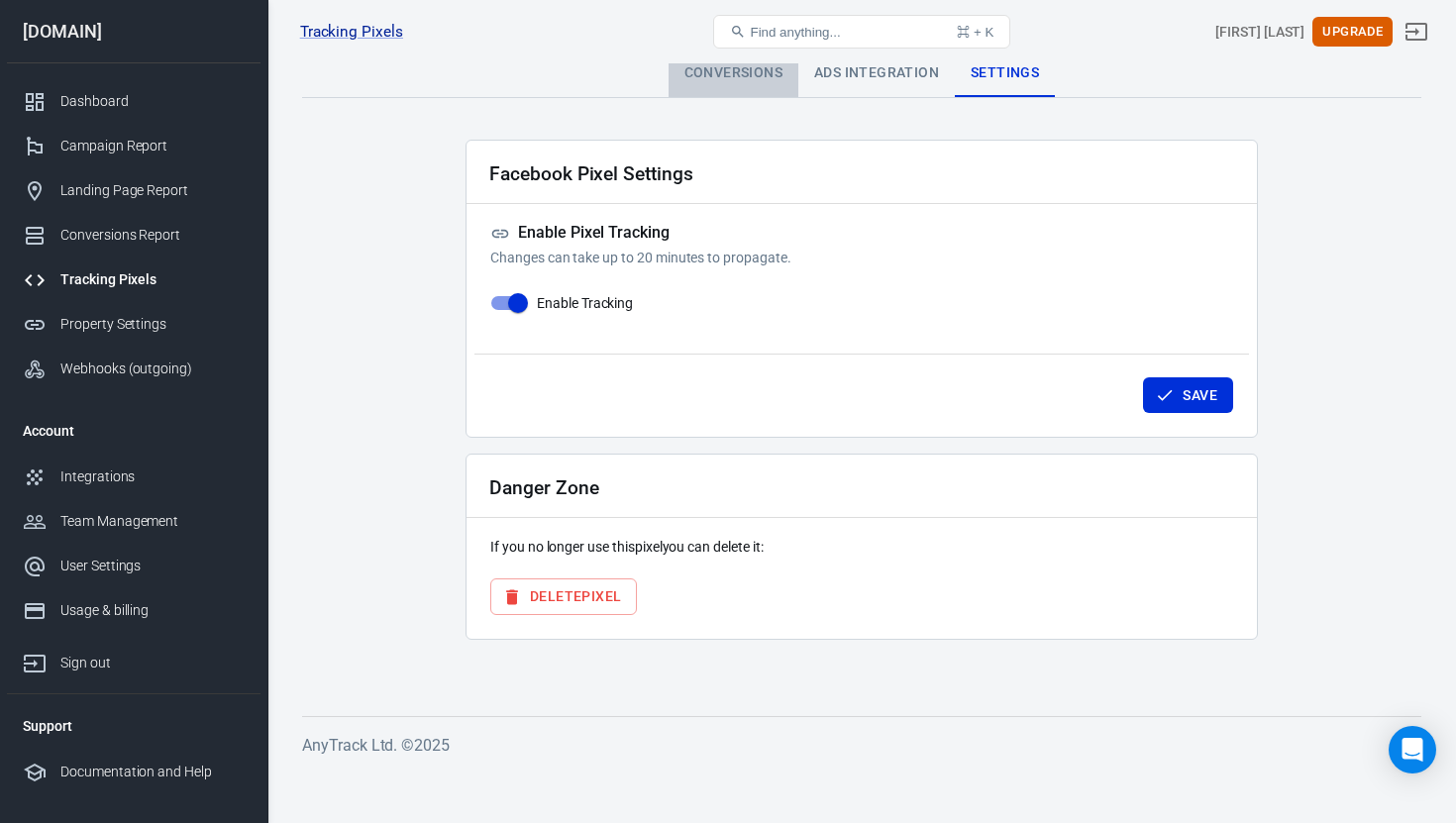 click on "Conversions" at bounding box center (733, 73) 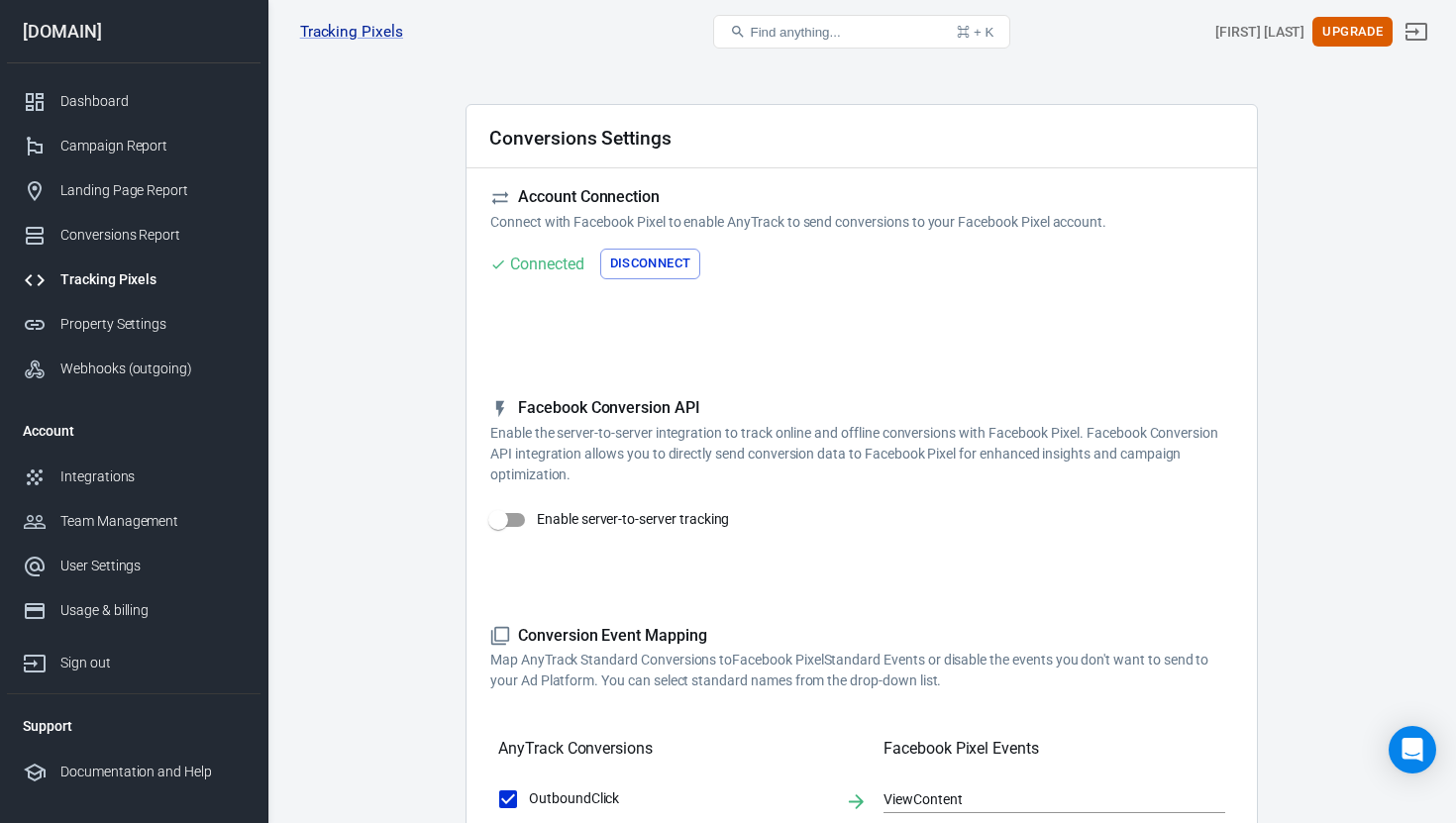 scroll, scrollTop: 43, scrollLeft: 0, axis: vertical 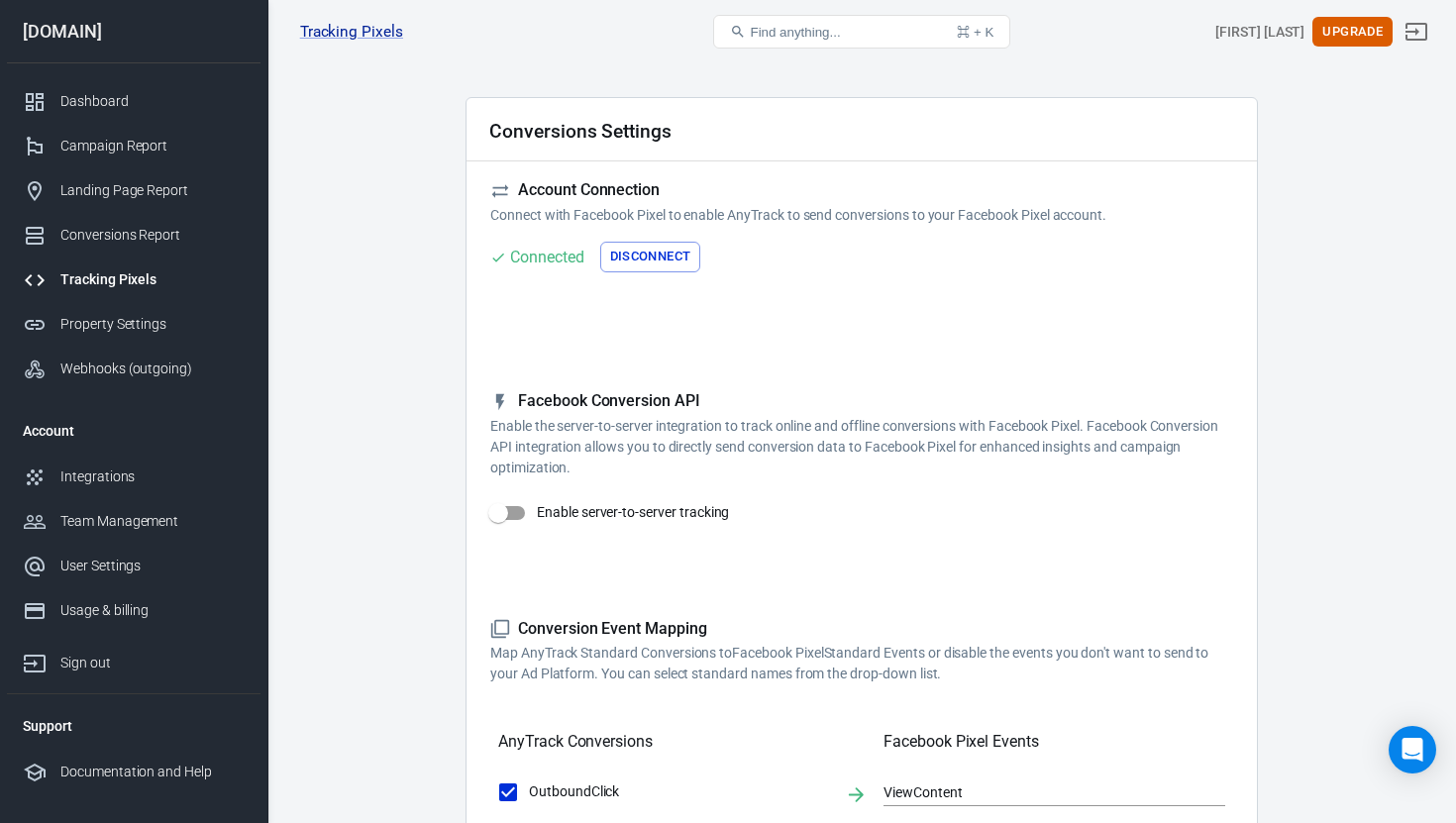 click on "Enable server-to-server tracking" at bounding box center (498, 513) 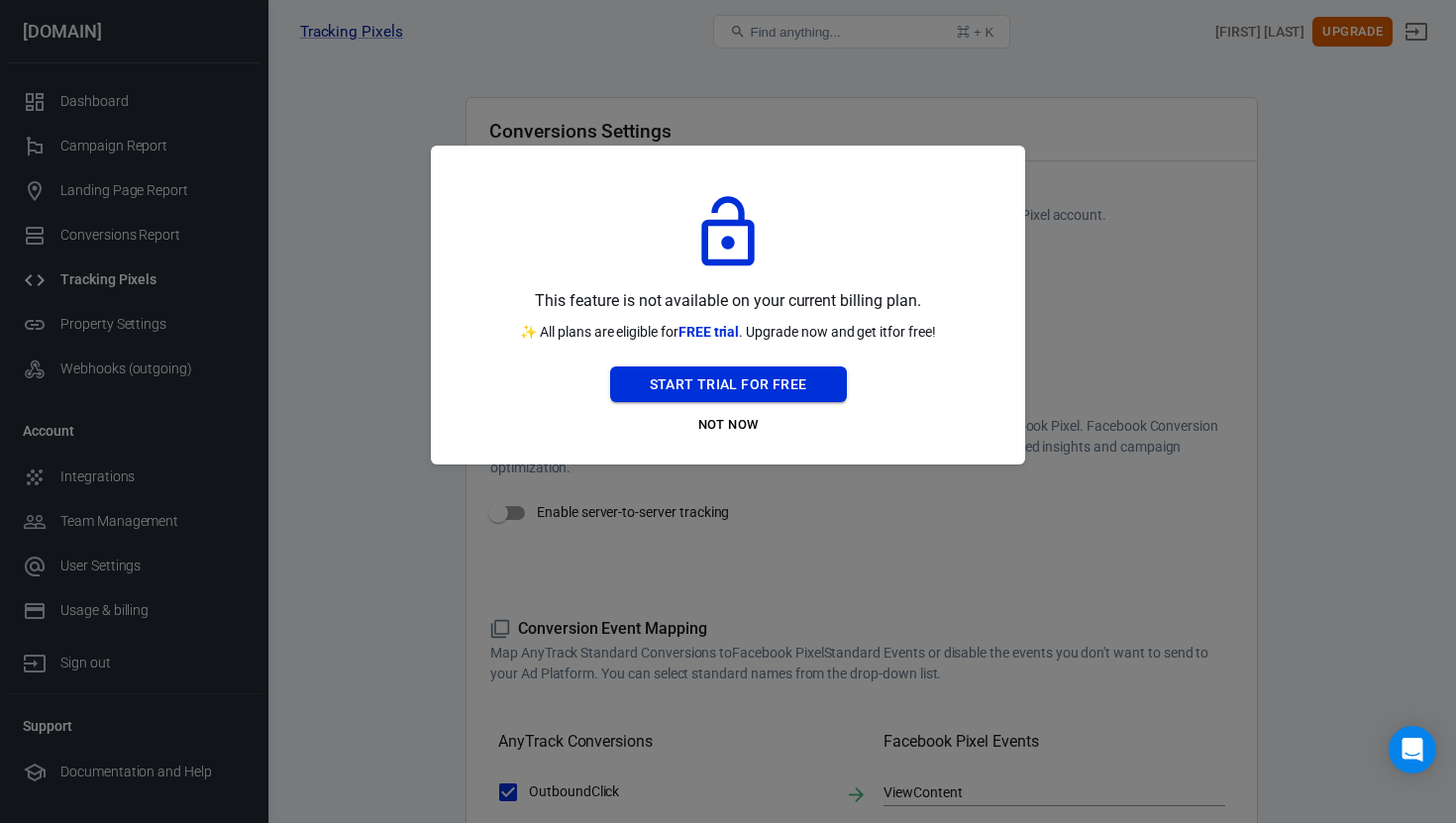 click on "Start Trial For Free" at bounding box center [728, 384] 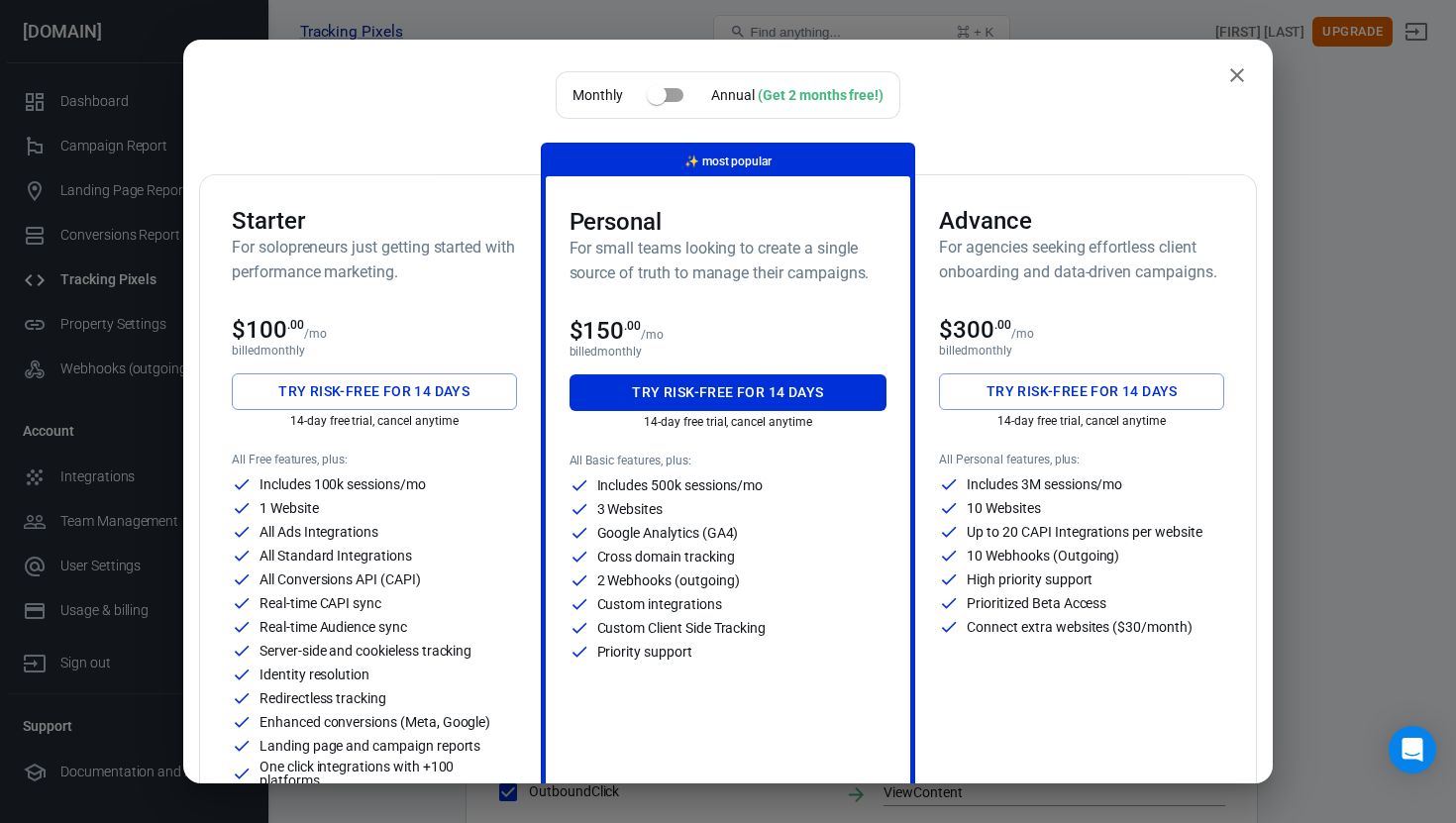 click on "For solopreneurs just getting started with performance marketing." at bounding box center (374, 259) 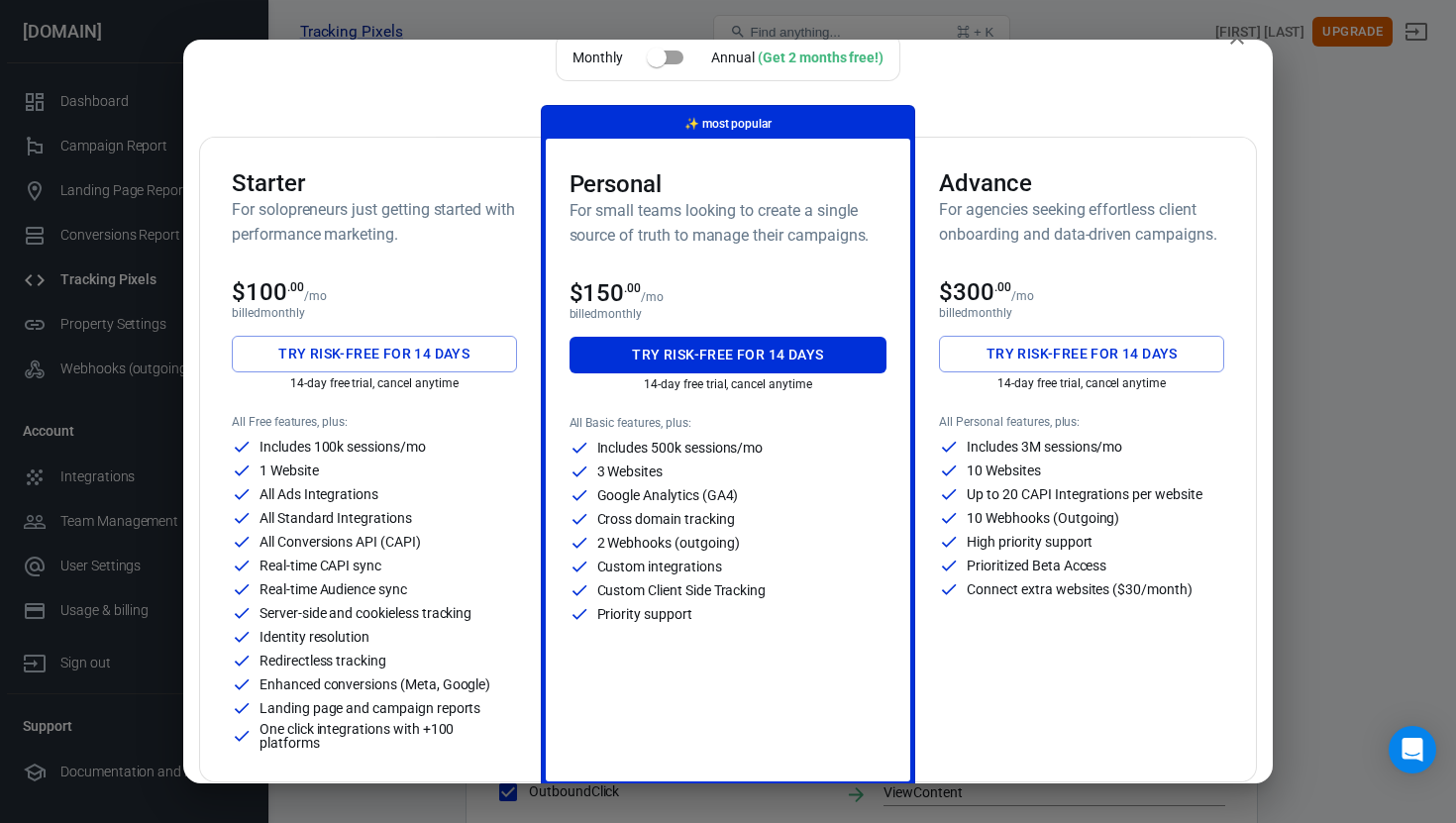 click on "Try risk-free for 14 days" at bounding box center [374, 354] 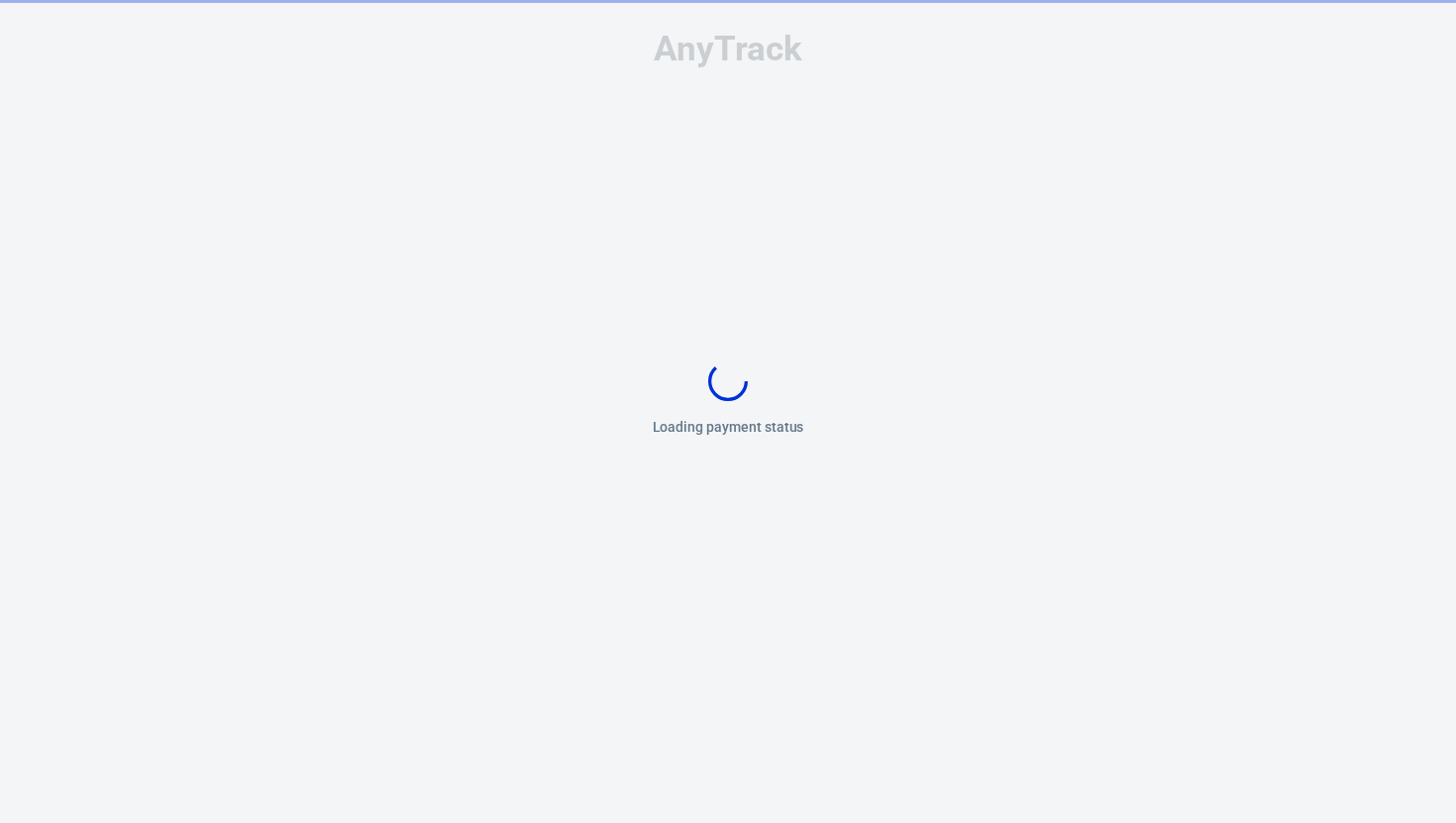 scroll, scrollTop: 0, scrollLeft: 0, axis: both 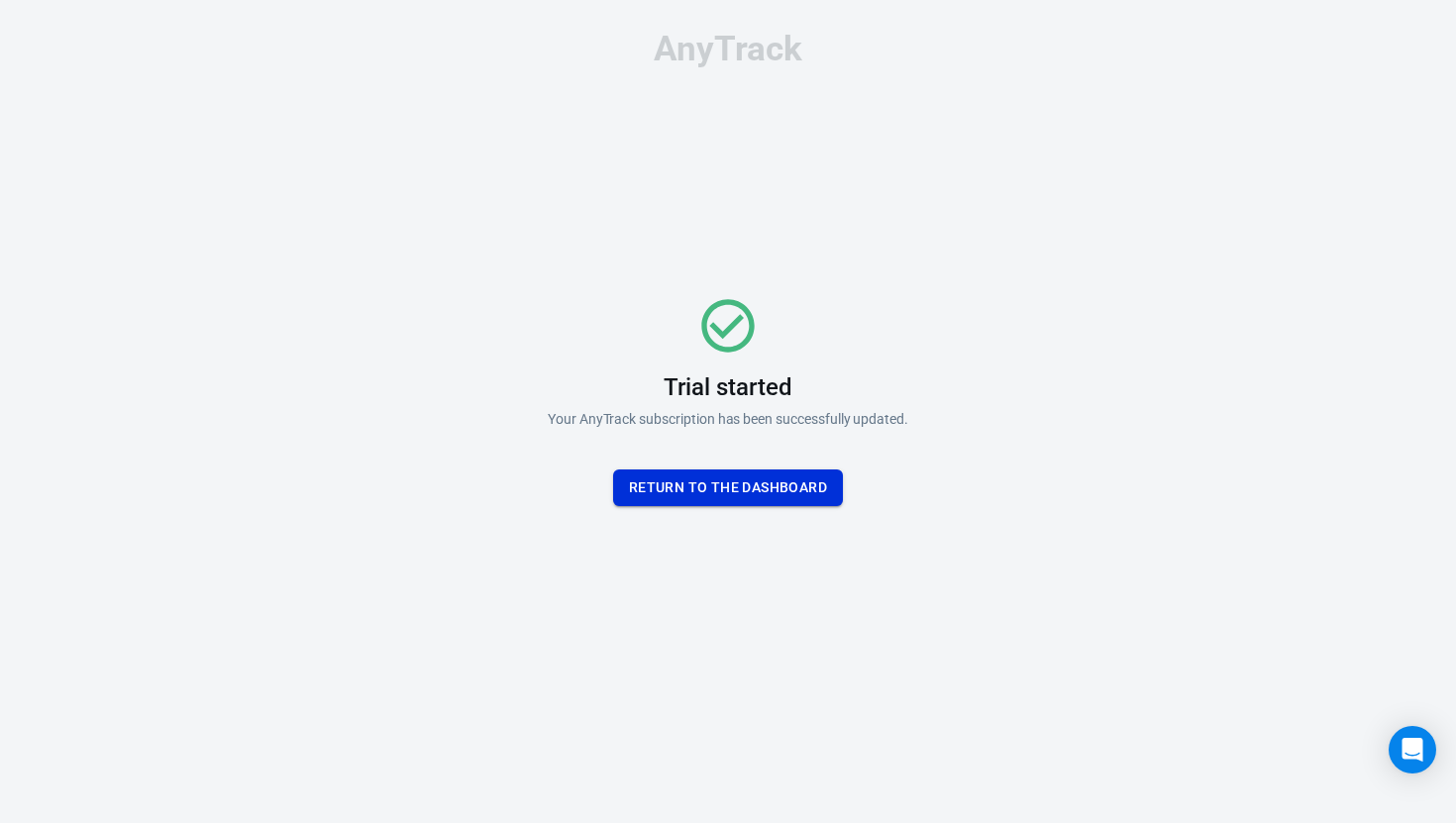 click on "Return To the dashboard" at bounding box center (728, 487) 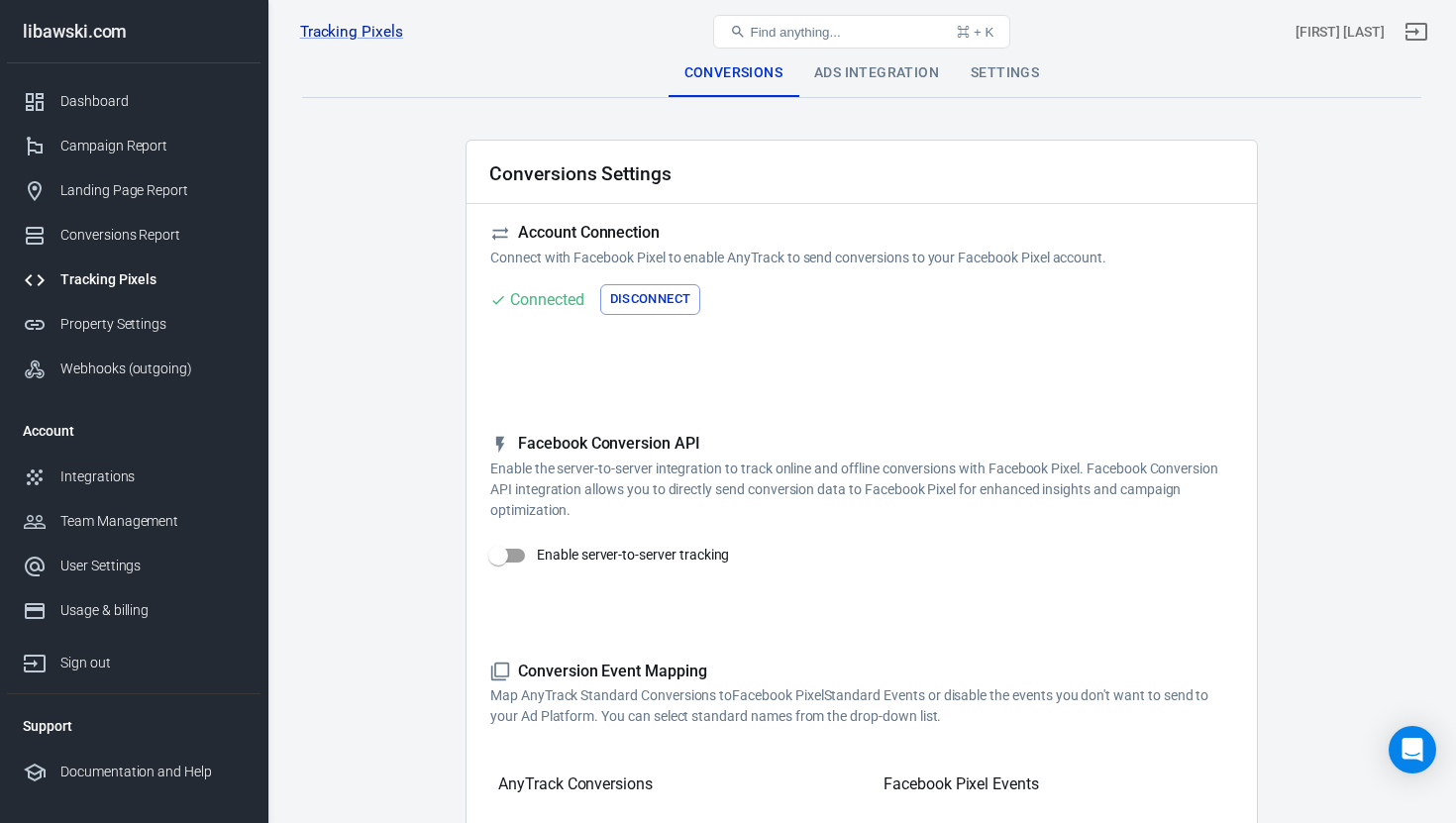 scroll, scrollTop: 0, scrollLeft: 0, axis: both 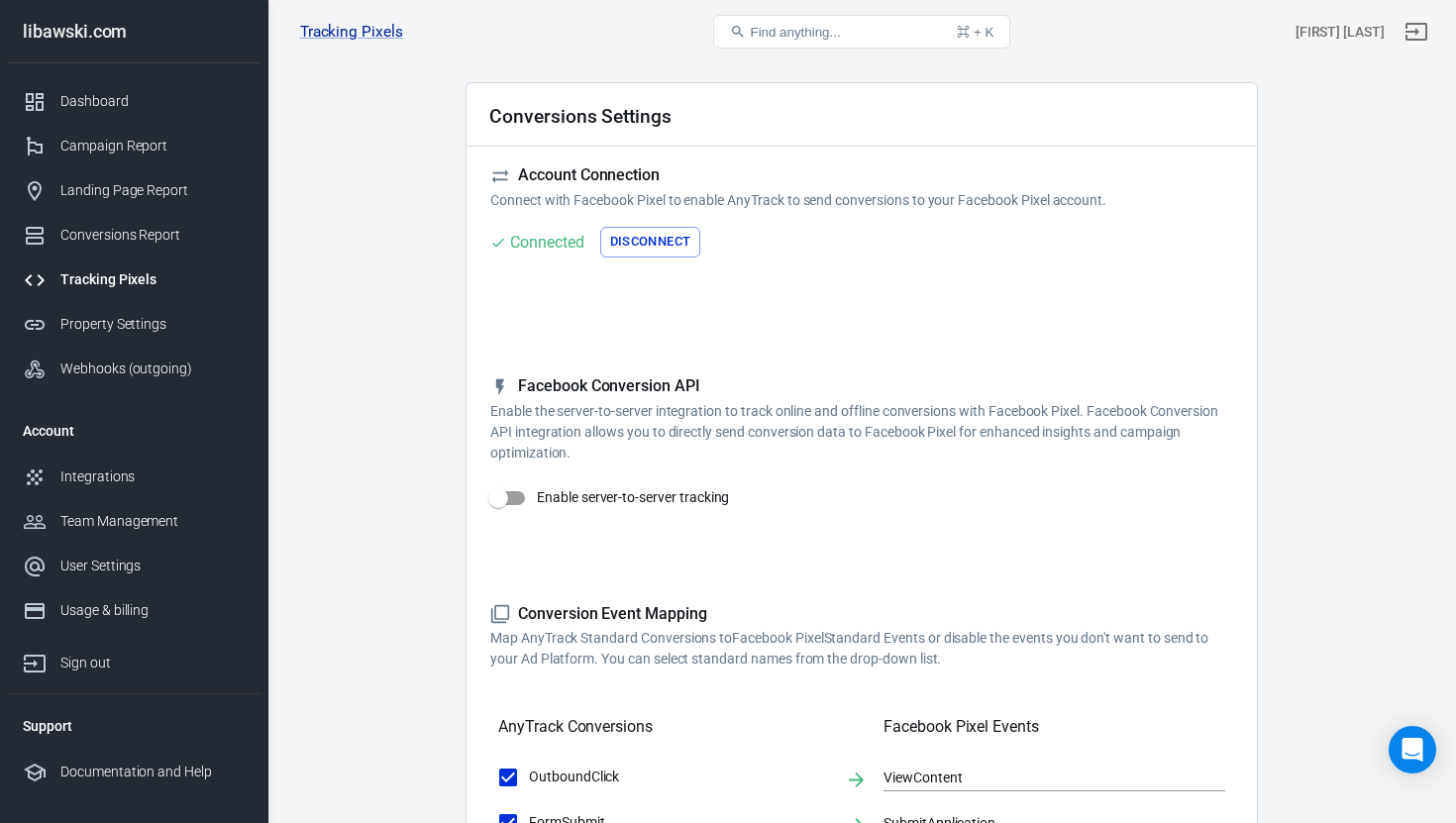 click on "Enable server-to-server tracking" at bounding box center [498, 498] 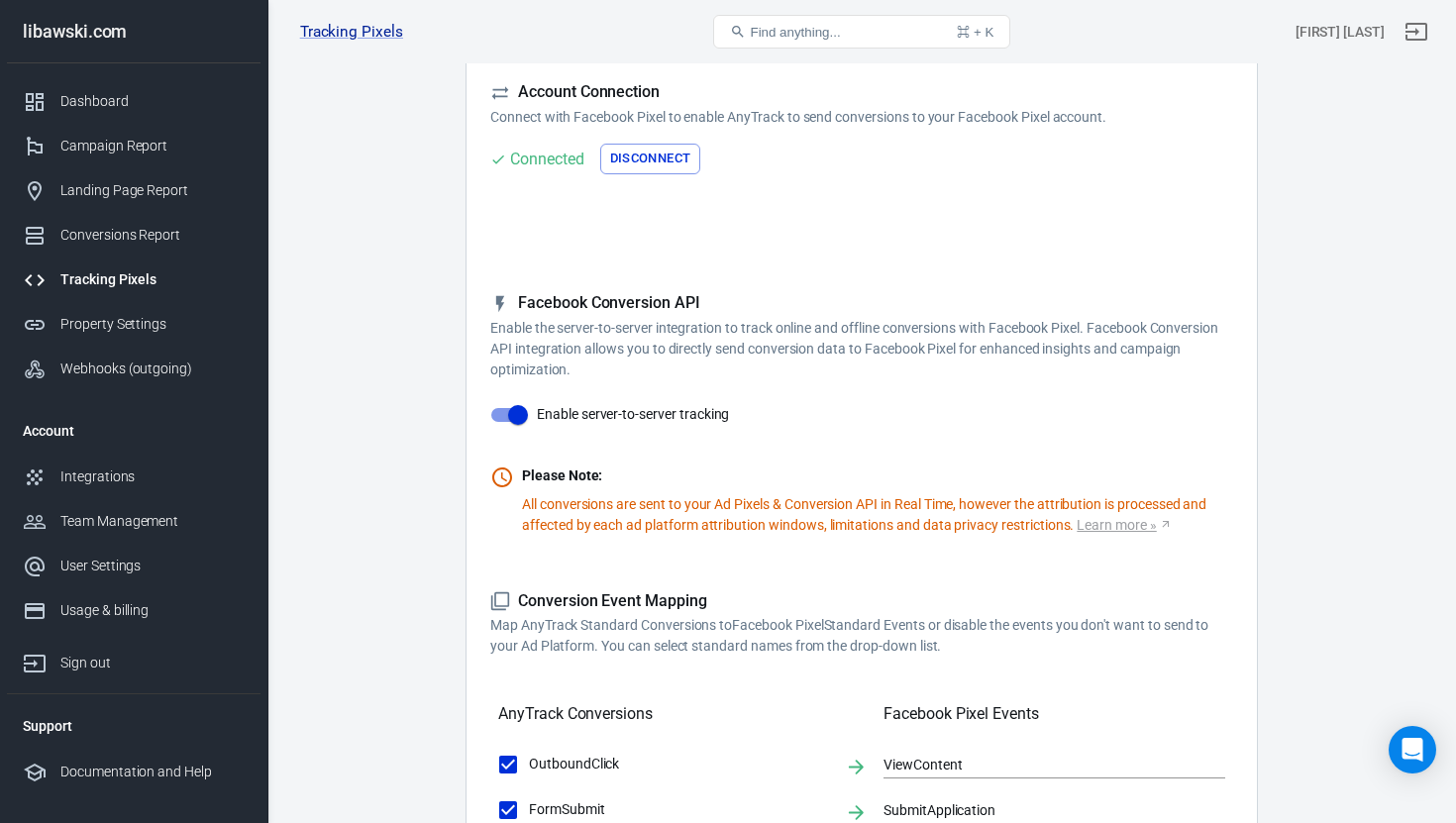 scroll, scrollTop: 143, scrollLeft: 0, axis: vertical 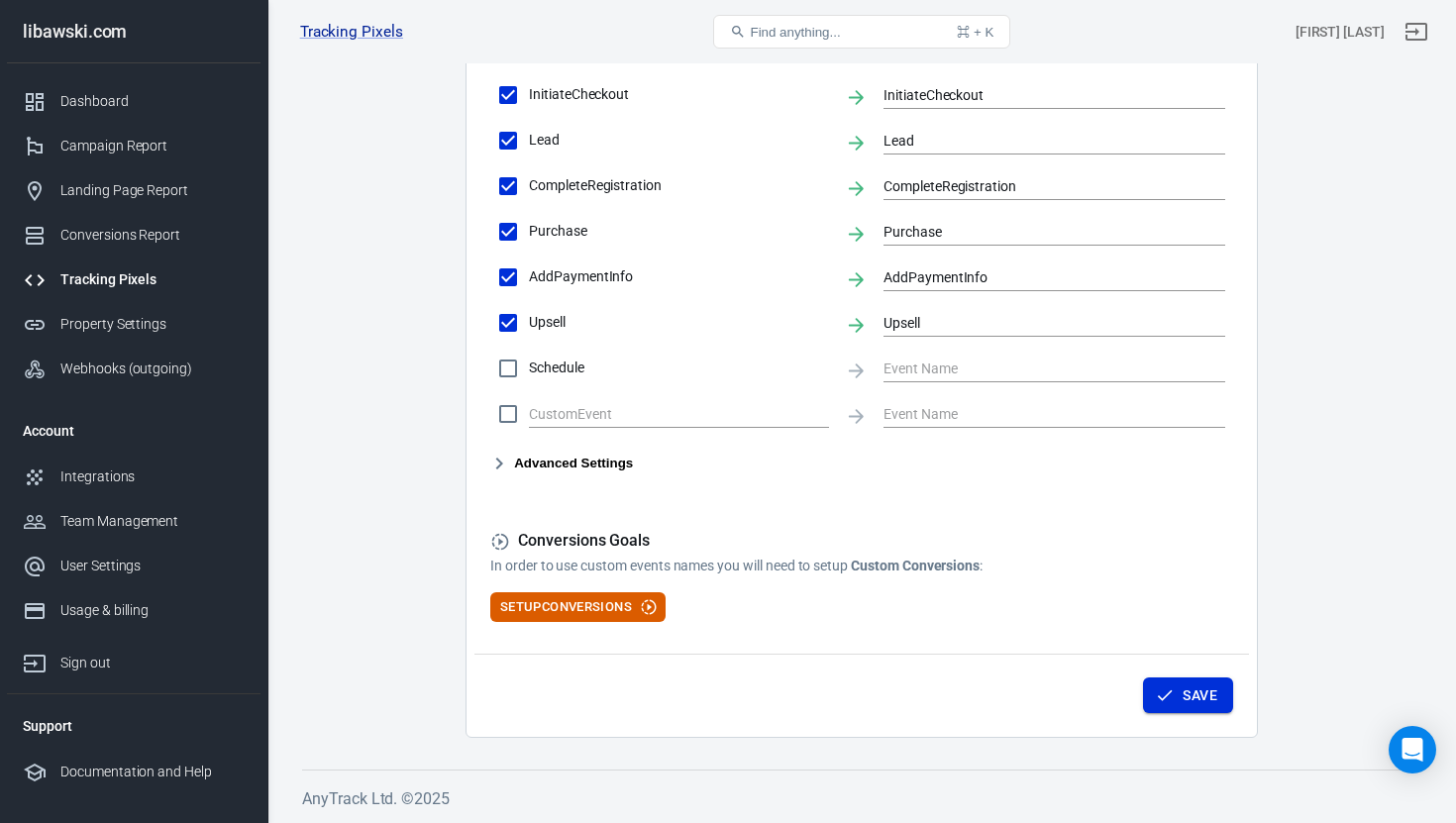 click on "Save" at bounding box center [1188, 695] 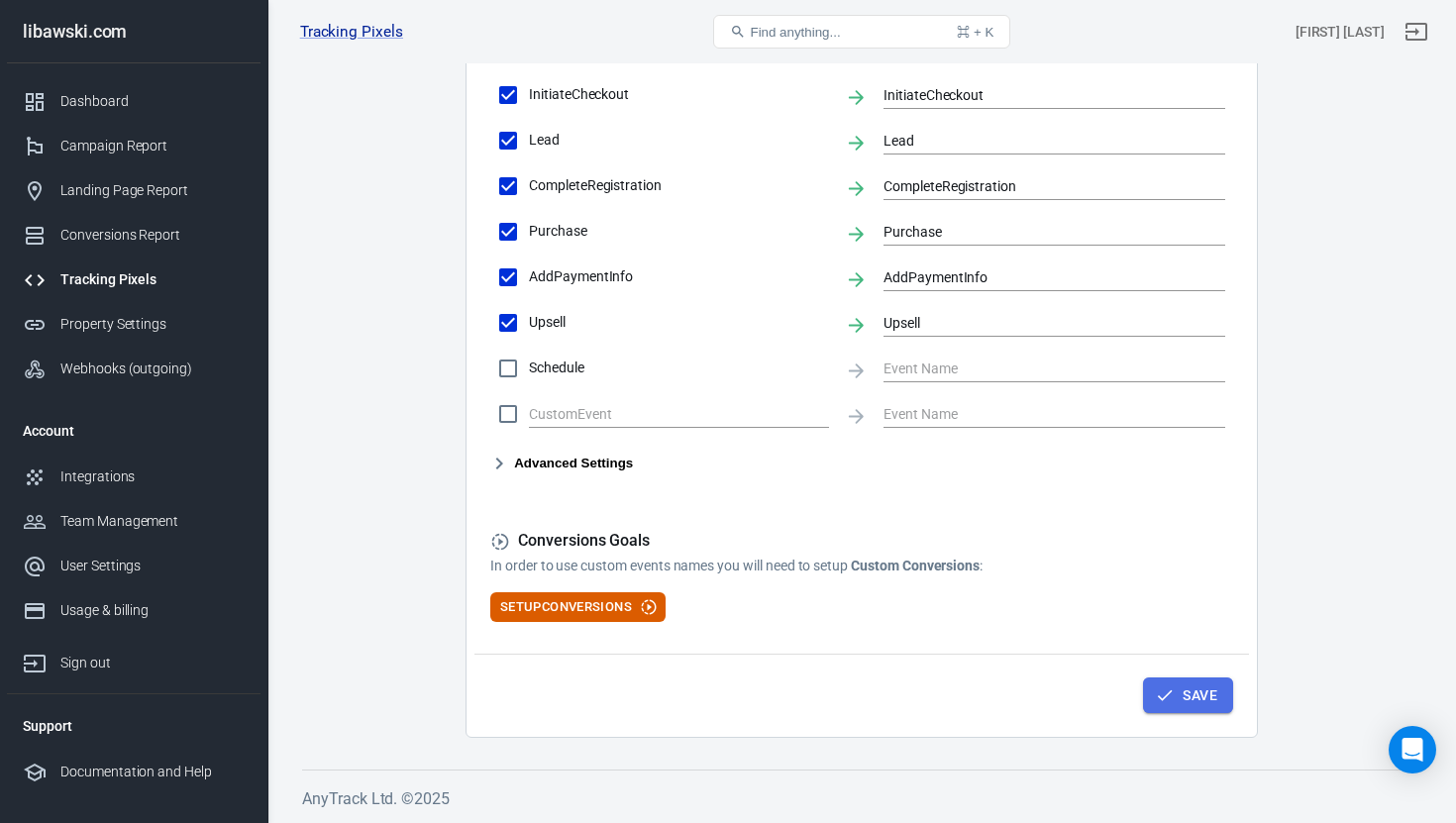 click on "Save" at bounding box center [1188, 695] 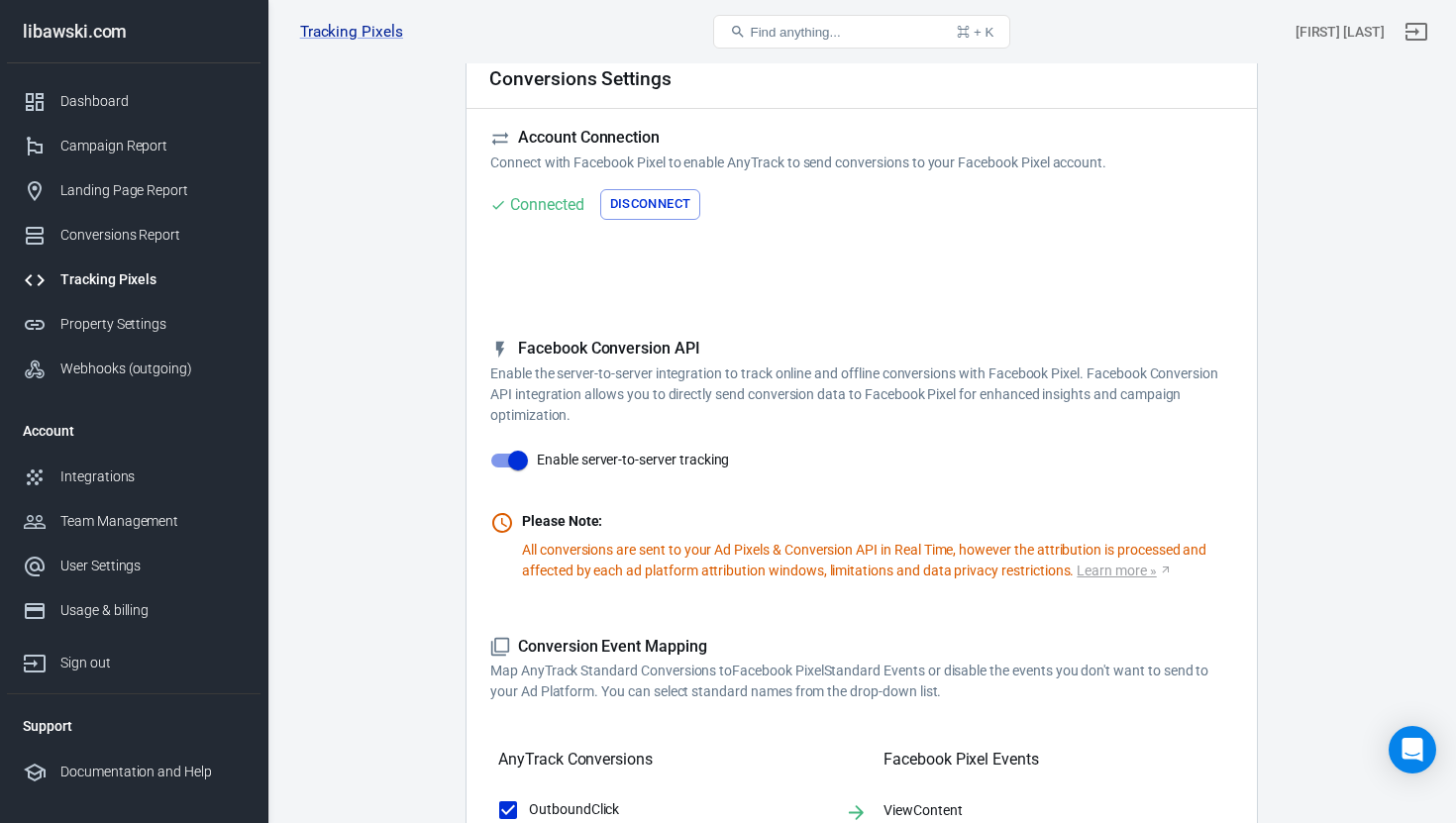 scroll, scrollTop: 0, scrollLeft: 0, axis: both 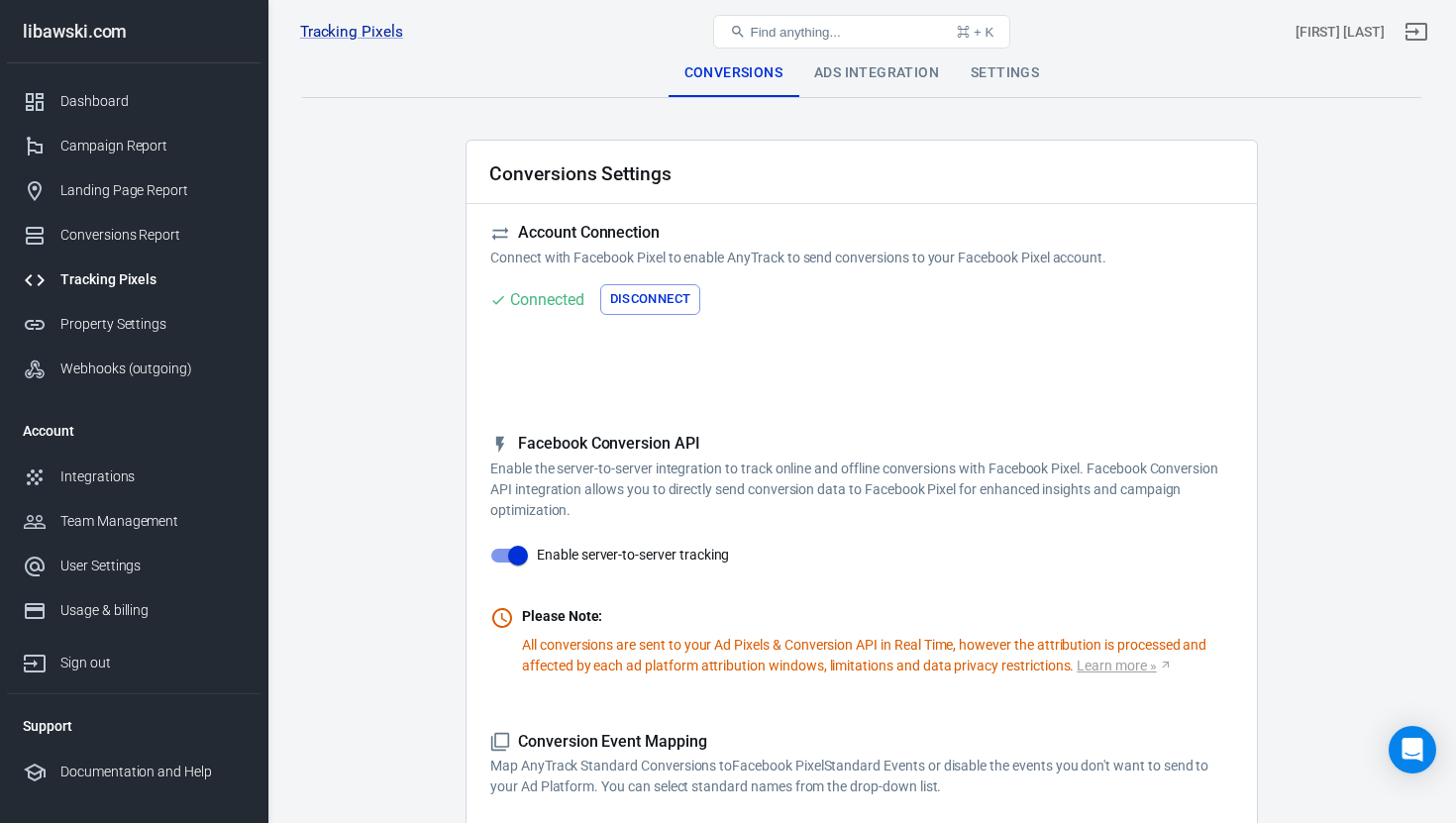 click on "Ads Integration" at bounding box center (877, 73) 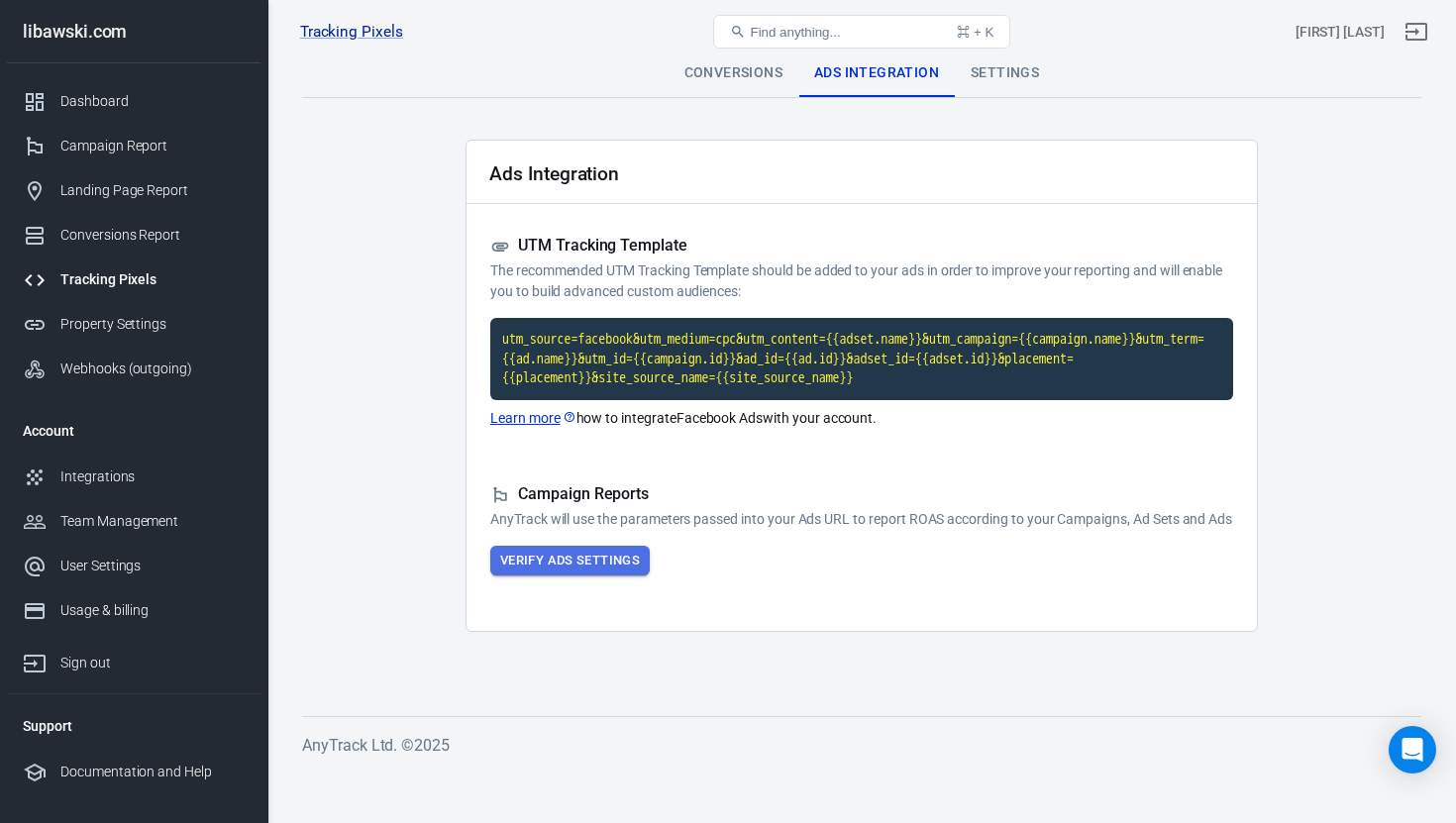 click on "Verify Ads Settings" at bounding box center (570, 561) 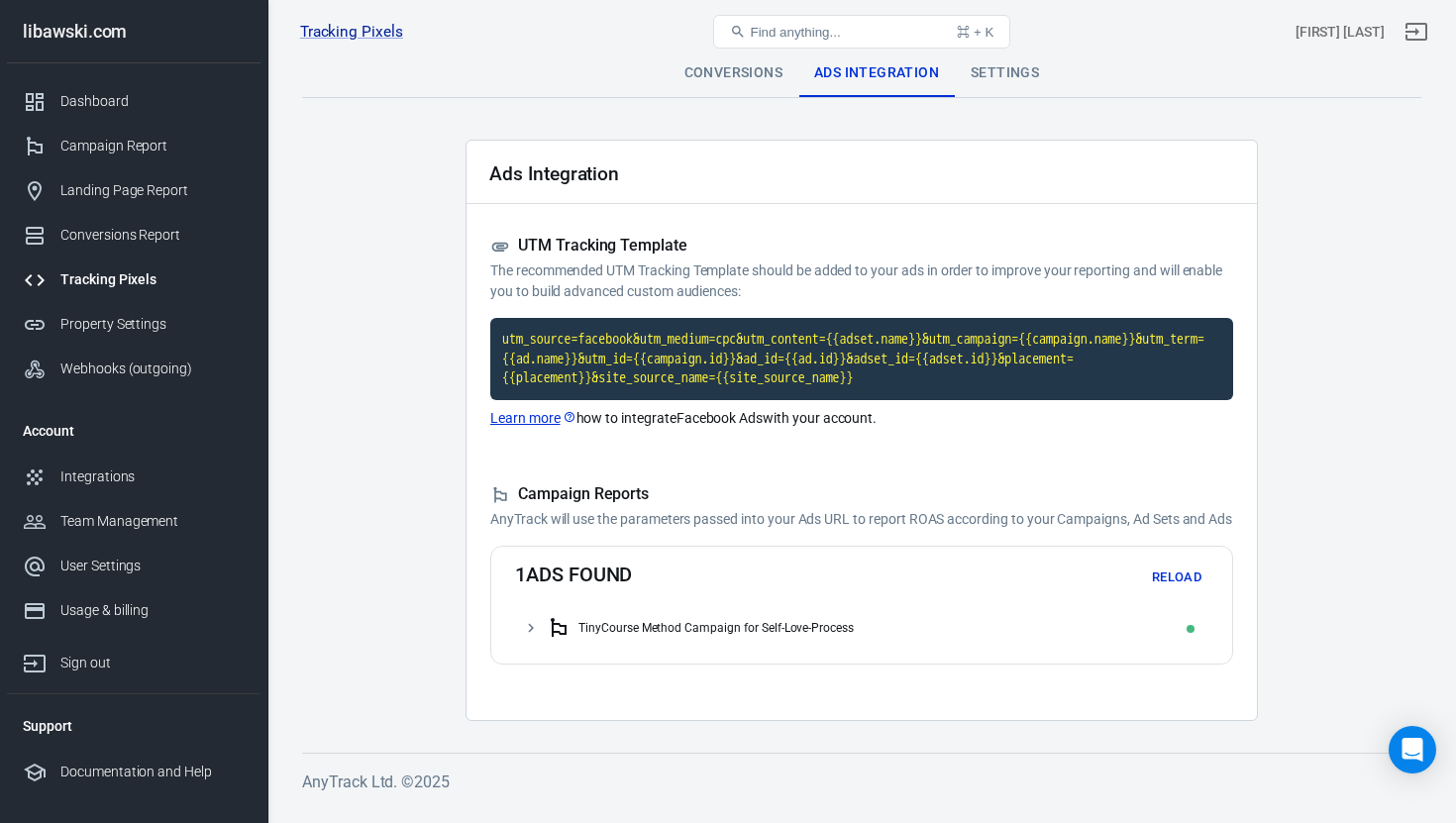 click on "Reload" at bounding box center (1177, 577) 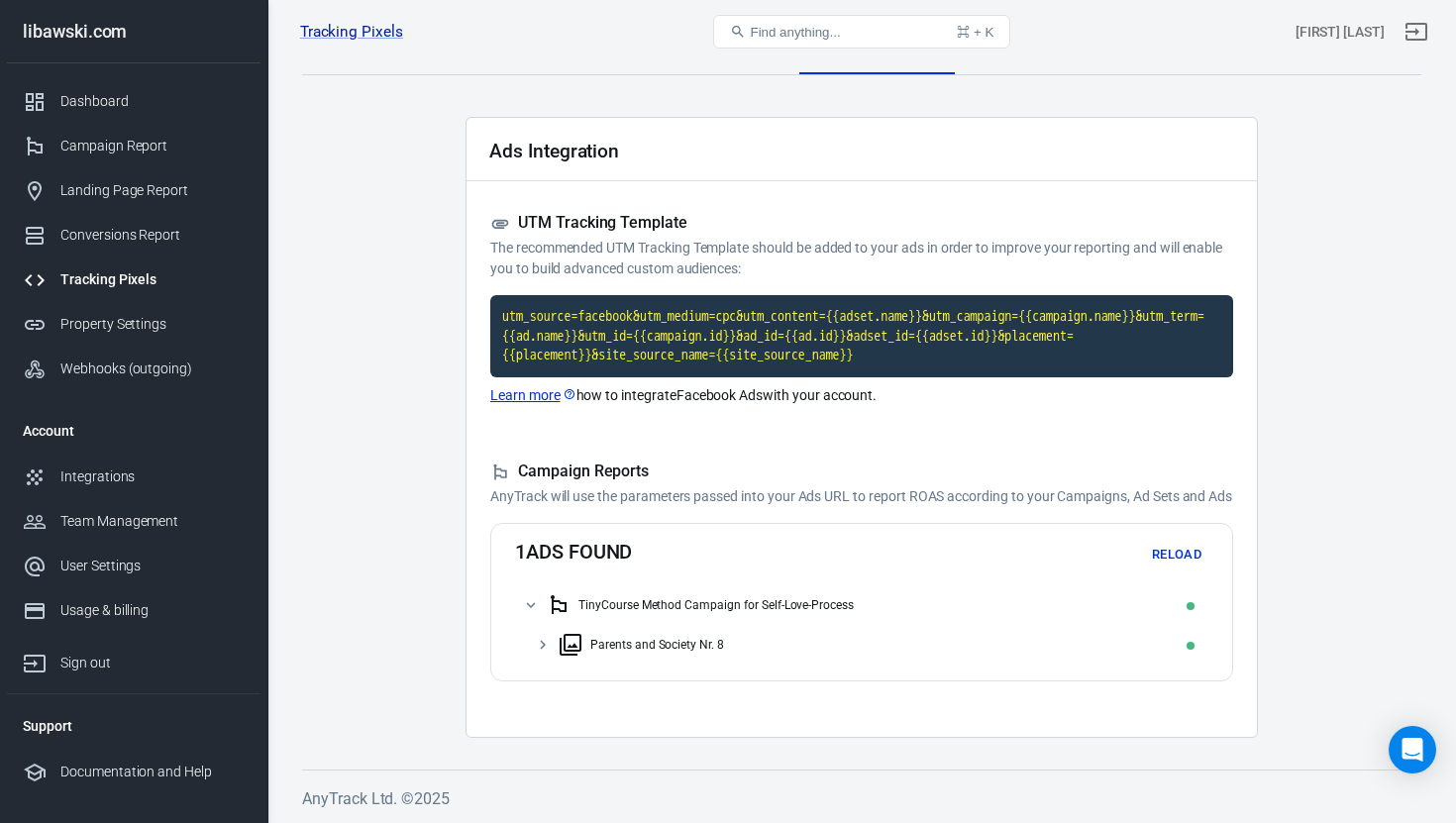 scroll, scrollTop: 64, scrollLeft: 0, axis: vertical 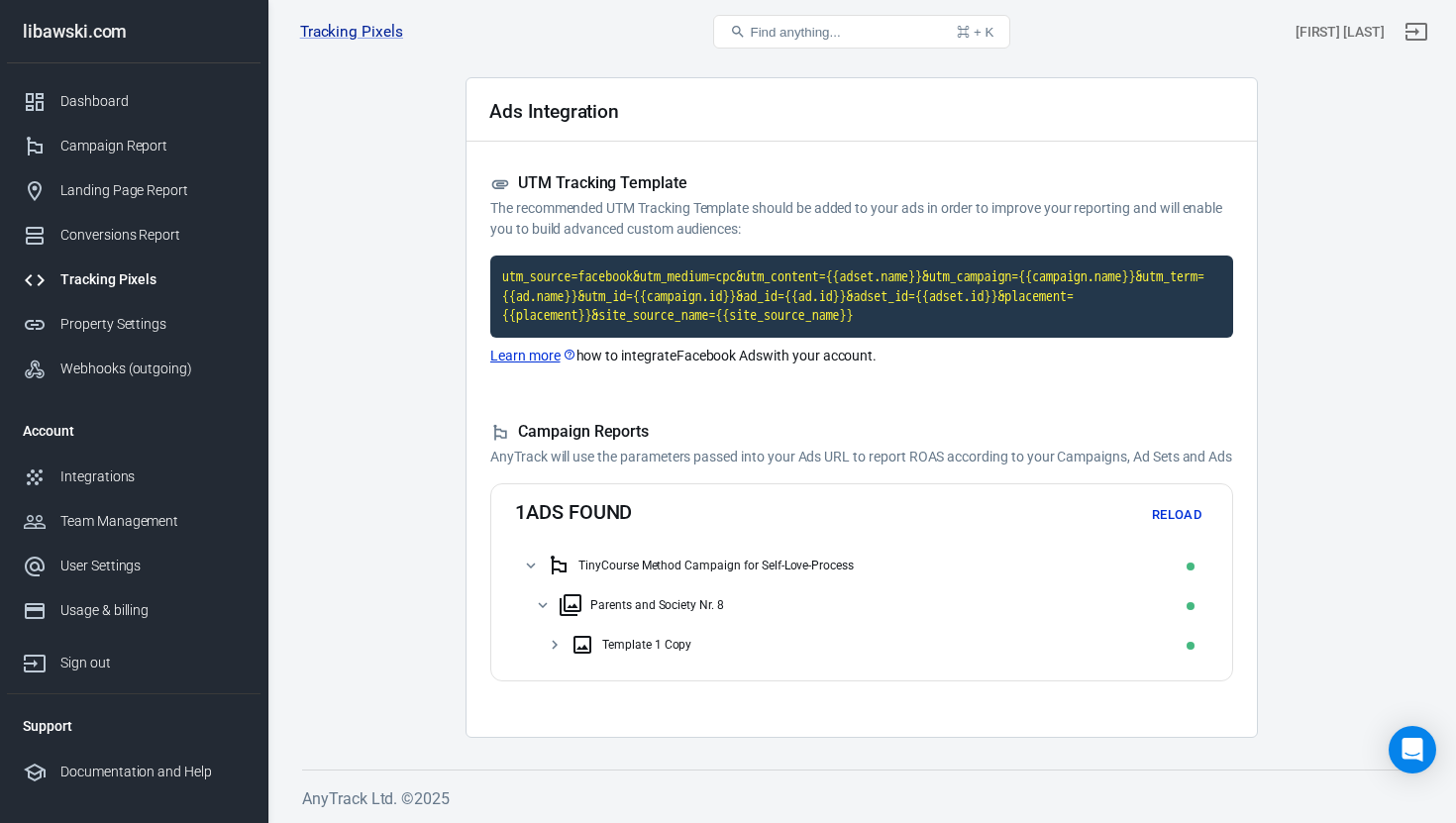 click on "Template 1 Copy" at bounding box center (647, 645) 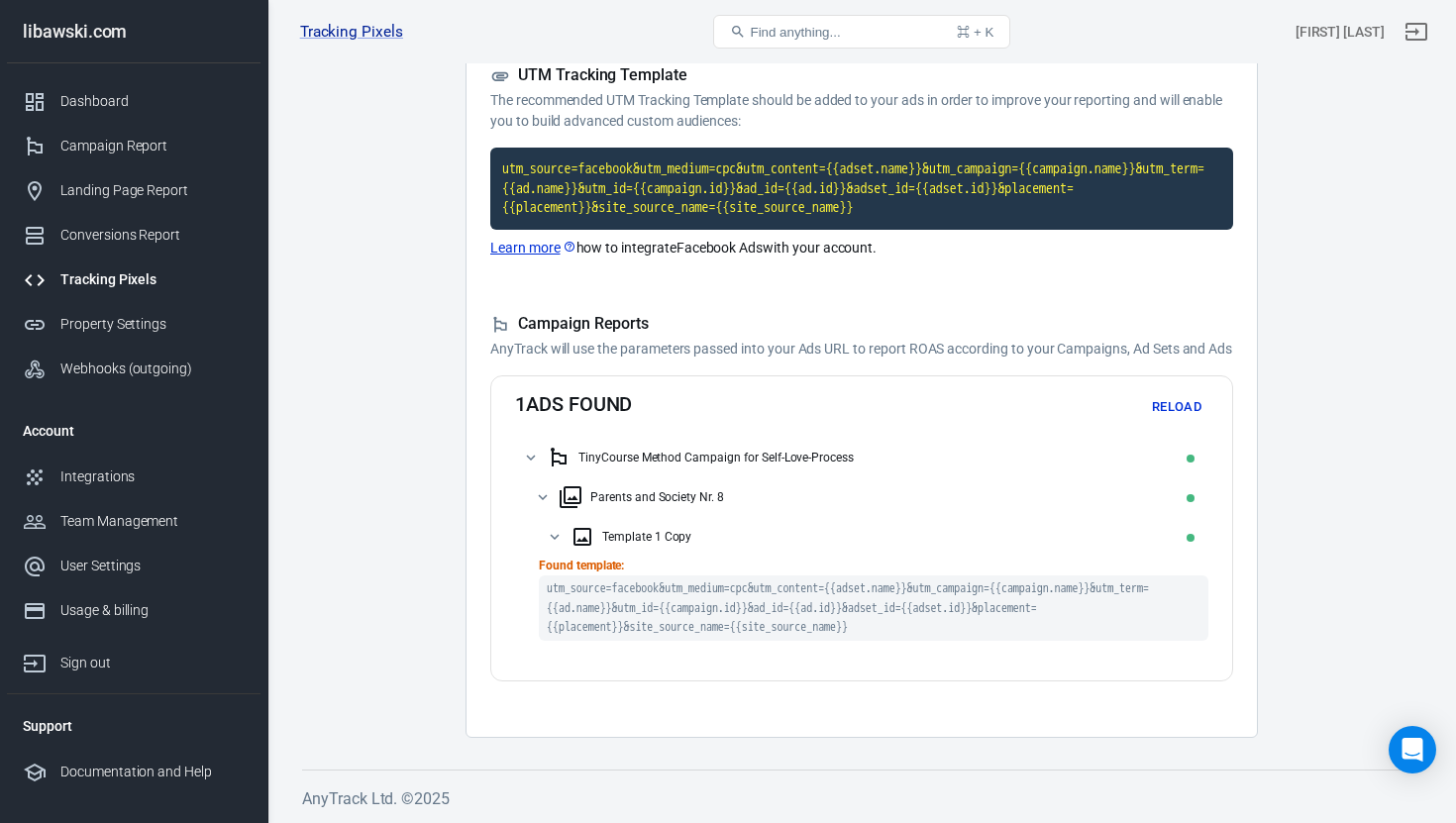 scroll, scrollTop: 0, scrollLeft: 0, axis: both 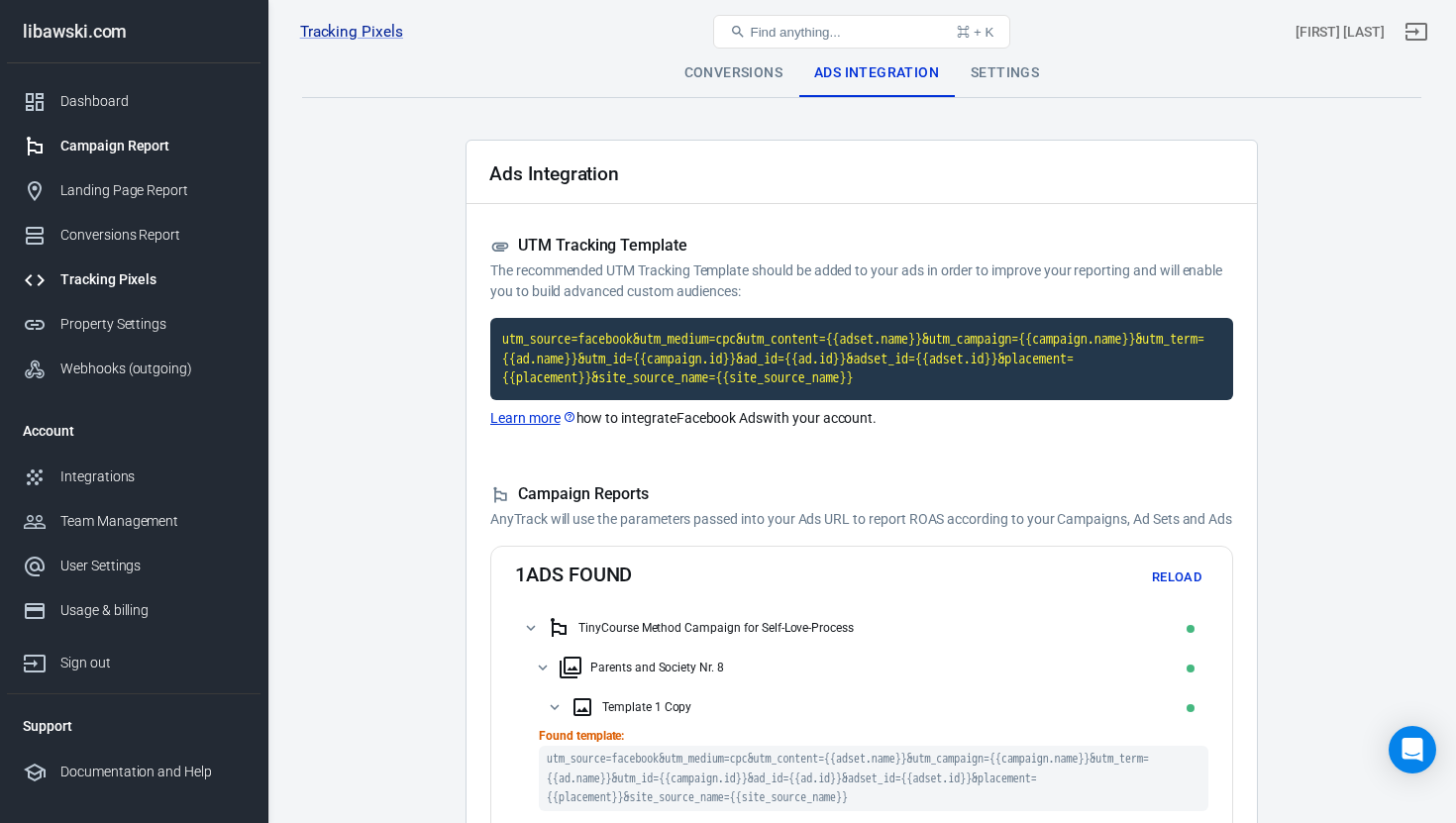 click on "Campaign Report" at bounding box center (134, 146) 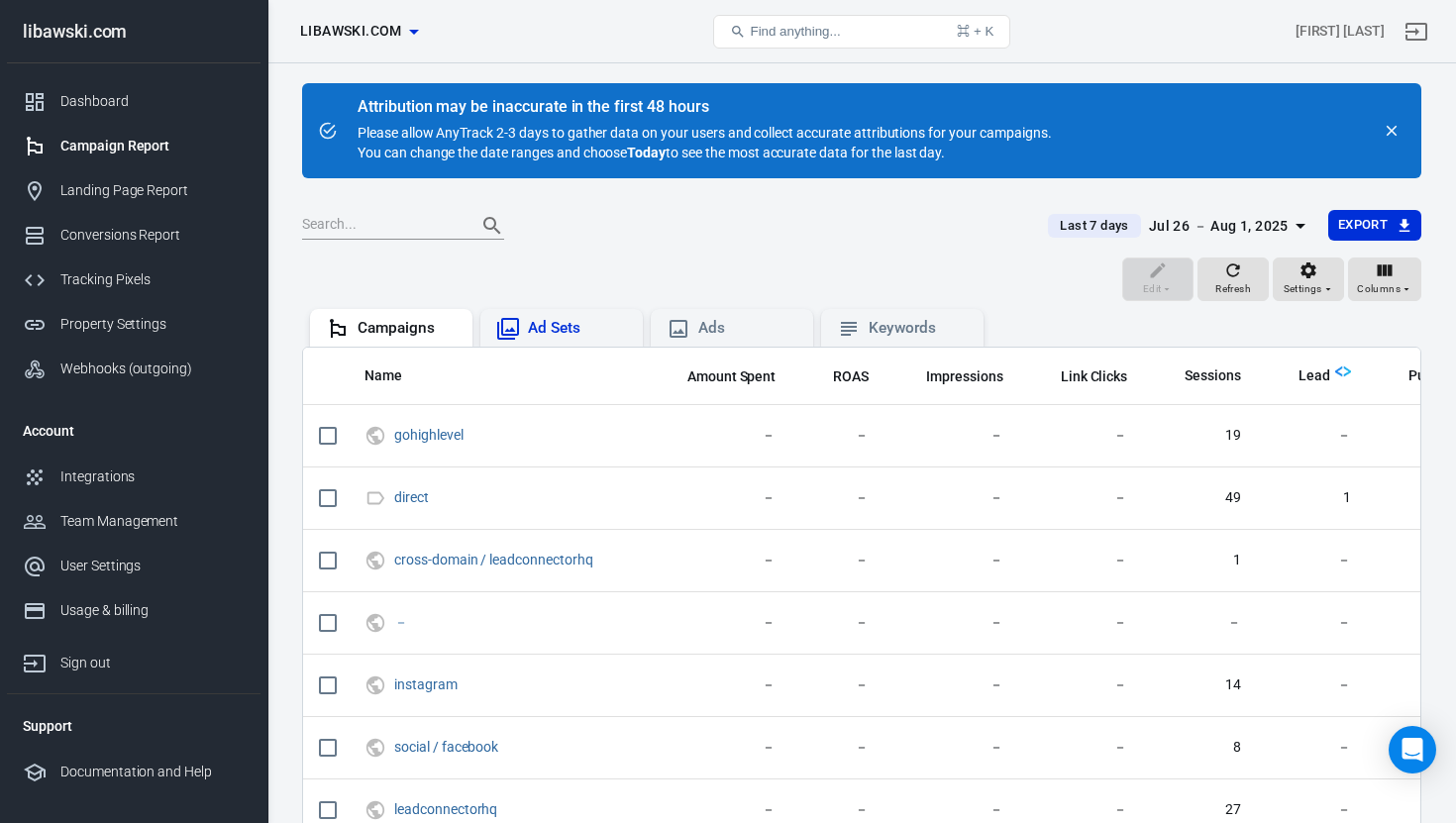 click on "Ad Sets" at bounding box center [577, 328] 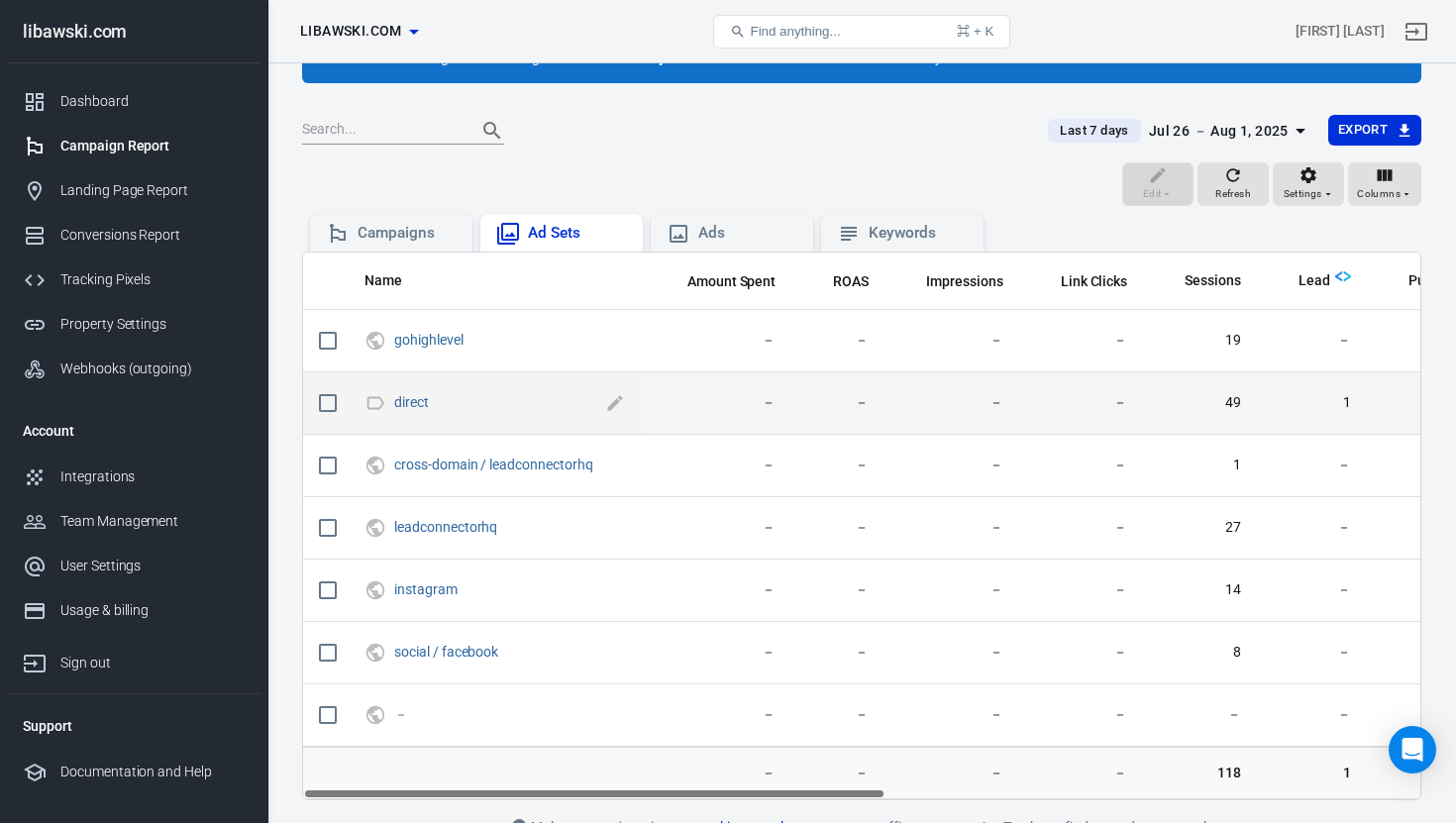 scroll, scrollTop: 0, scrollLeft: 0, axis: both 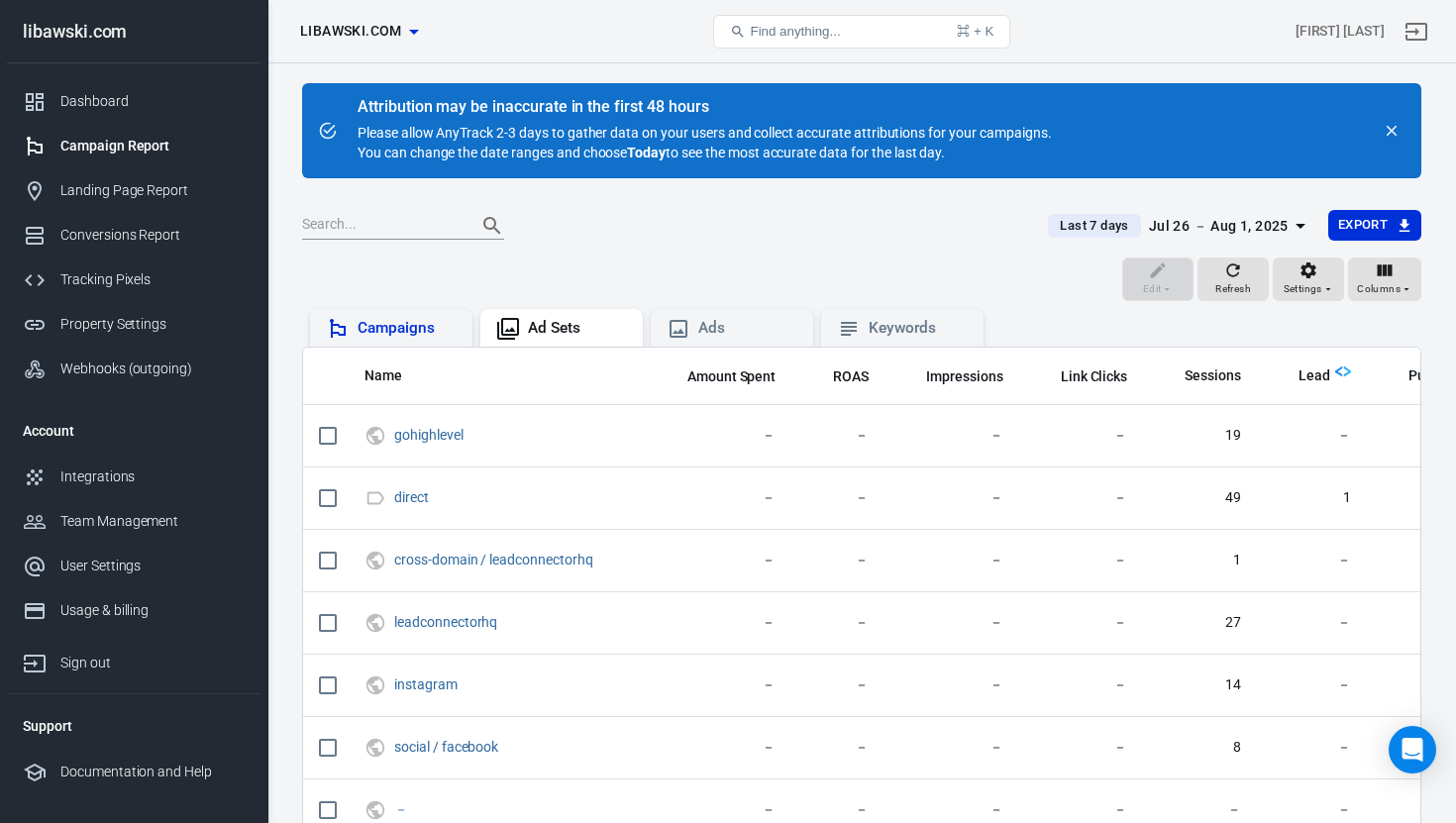 click on "Campaigns" at bounding box center (407, 328) 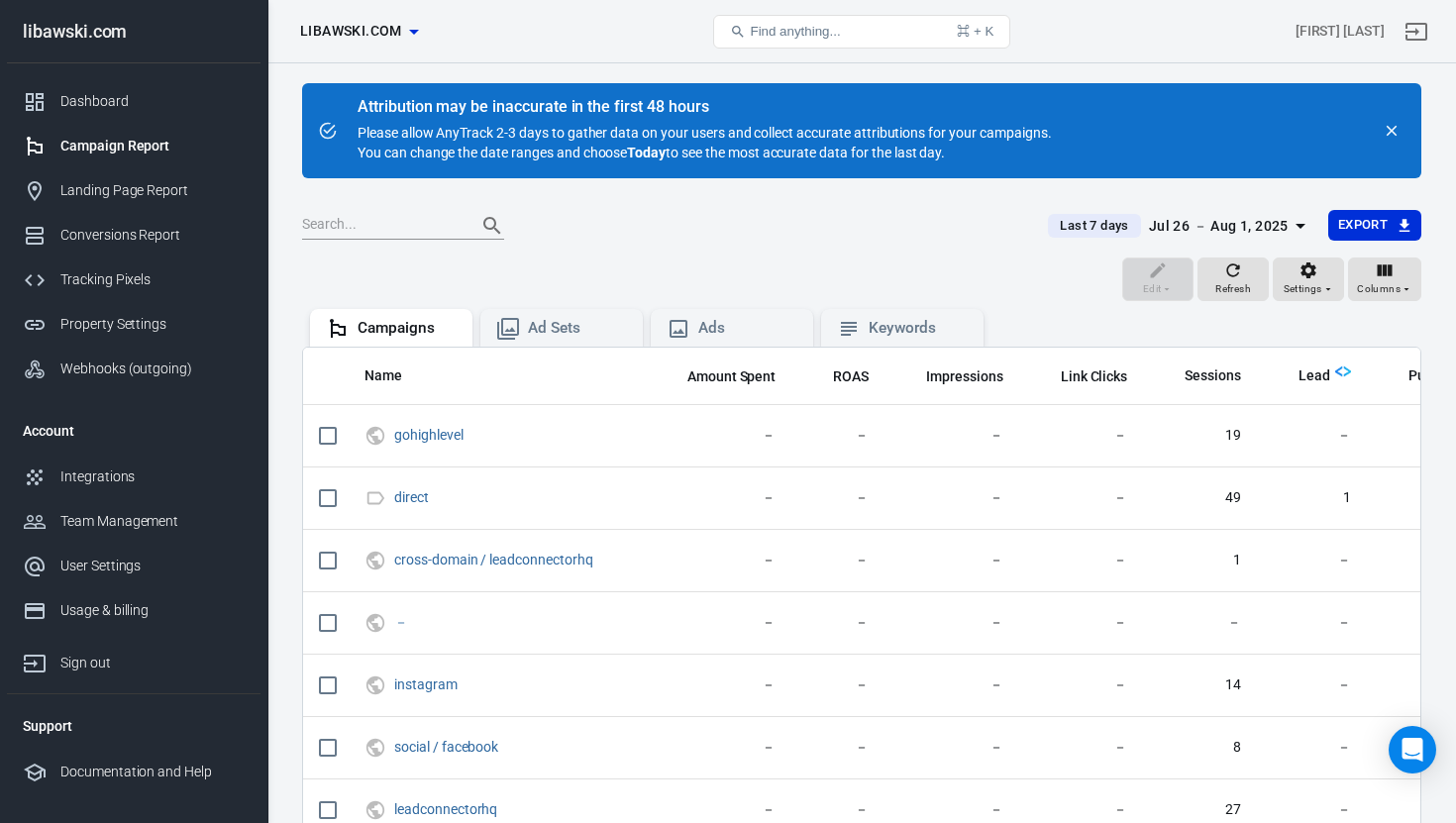 click on "Jul 26 － Aug 1, 2025" at bounding box center (1218, 226) 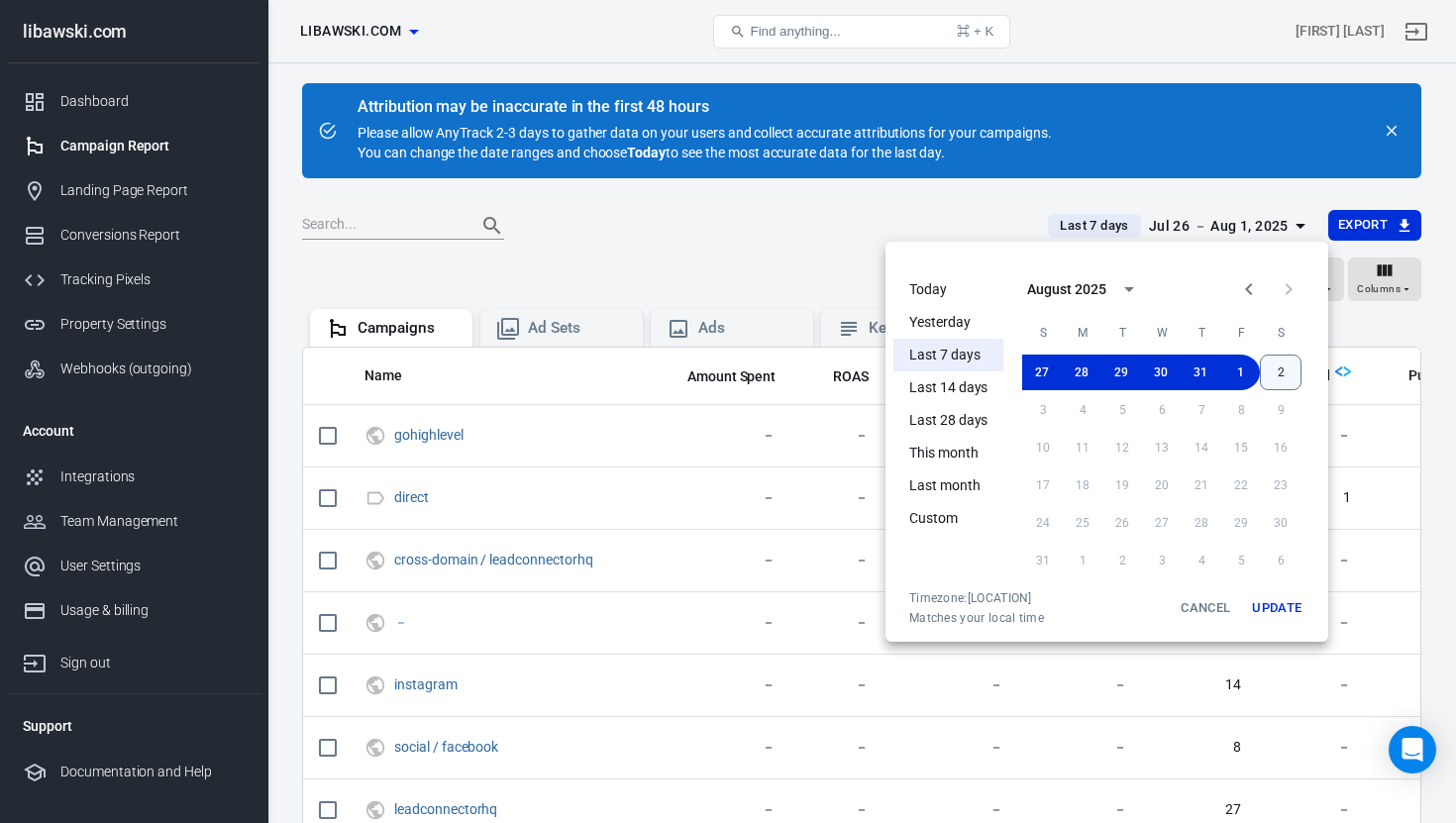 click on "2" at bounding box center (1281, 372) 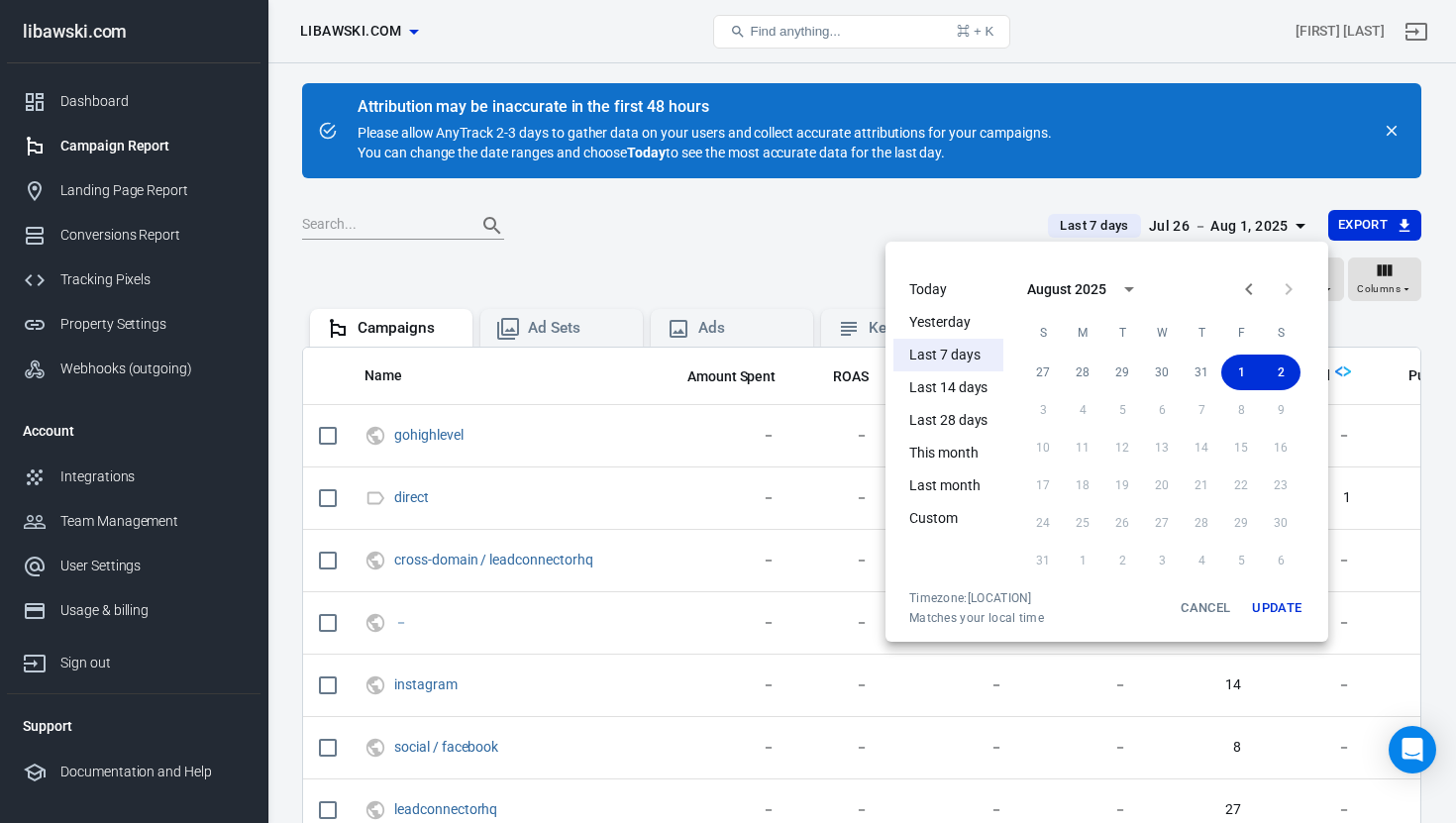 click on "Update" at bounding box center [1277, 608] 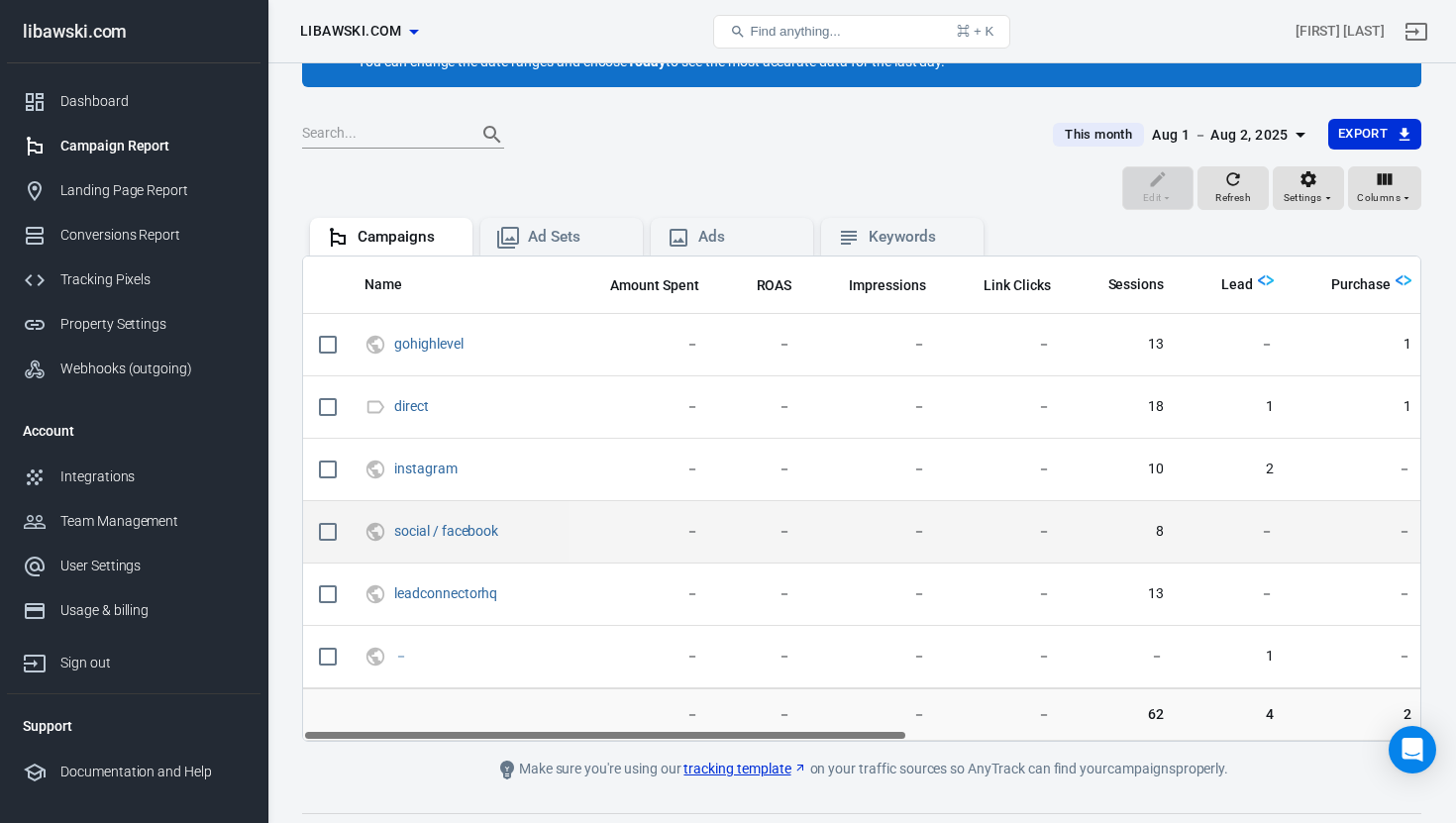 scroll, scrollTop: 0, scrollLeft: 0, axis: both 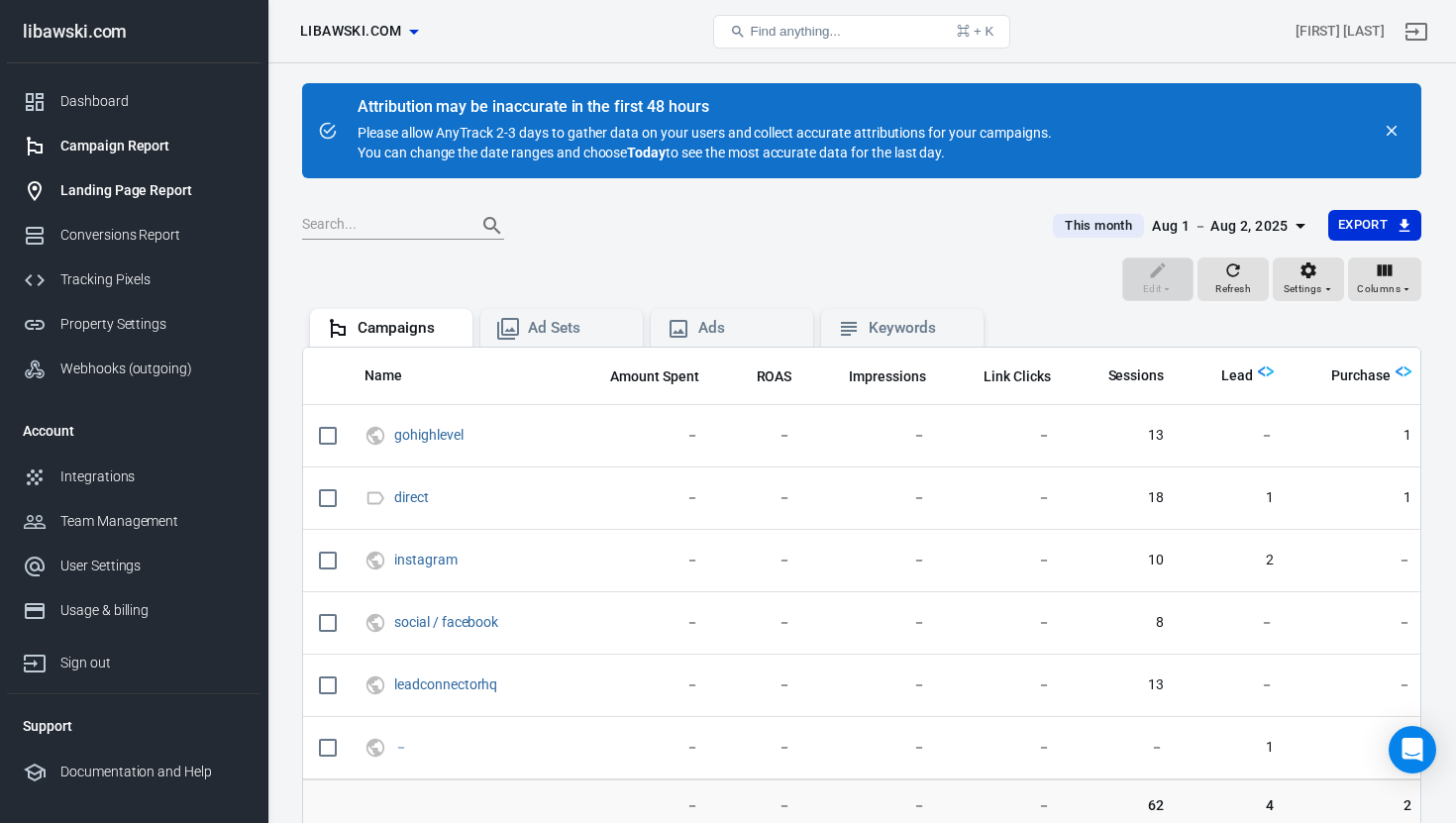 click on "Landing Page Report" at bounding box center (153, 190) 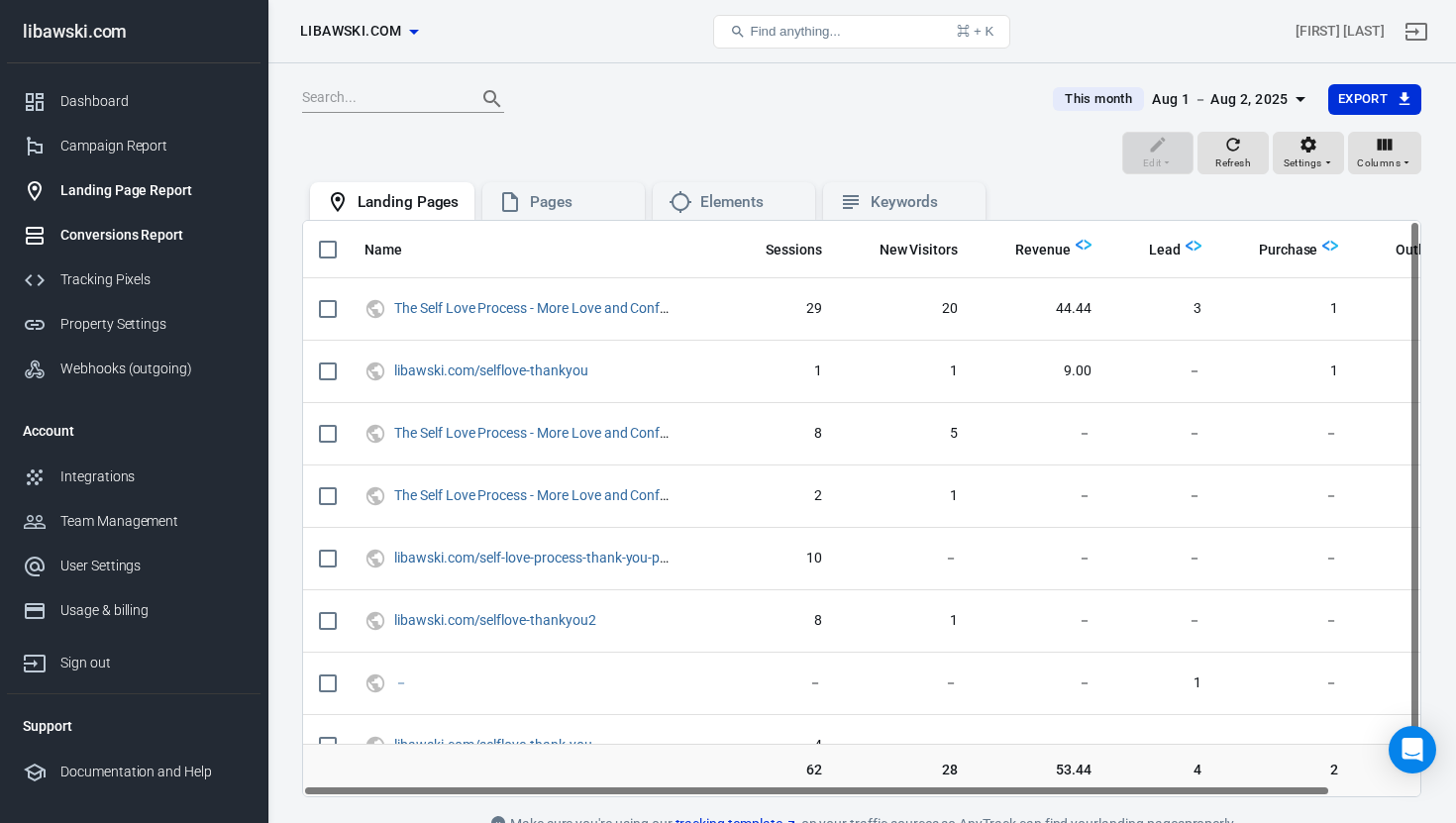 click on "Conversions Report" at bounding box center [153, 235] 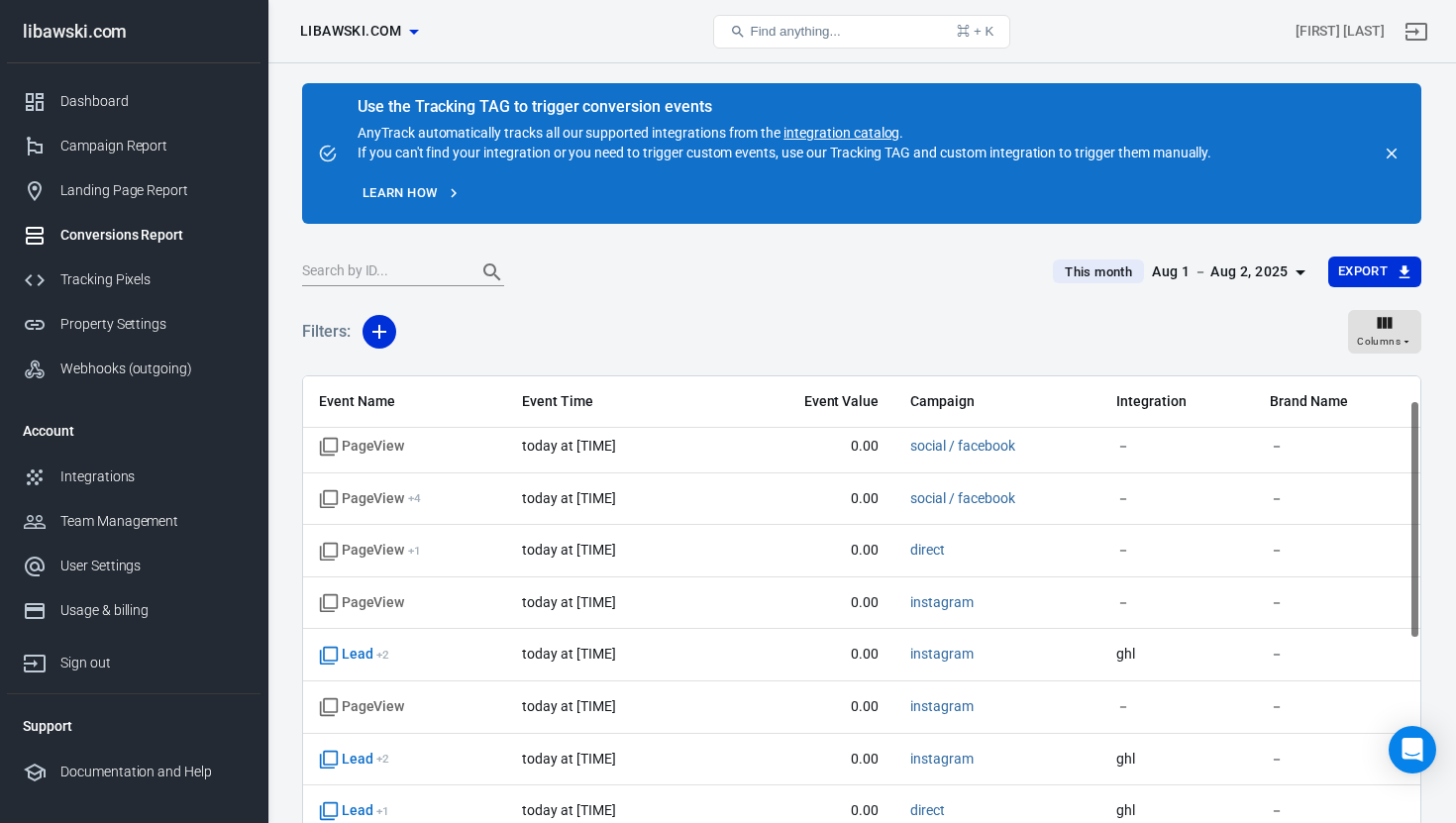 scroll, scrollTop: 0, scrollLeft: 0, axis: both 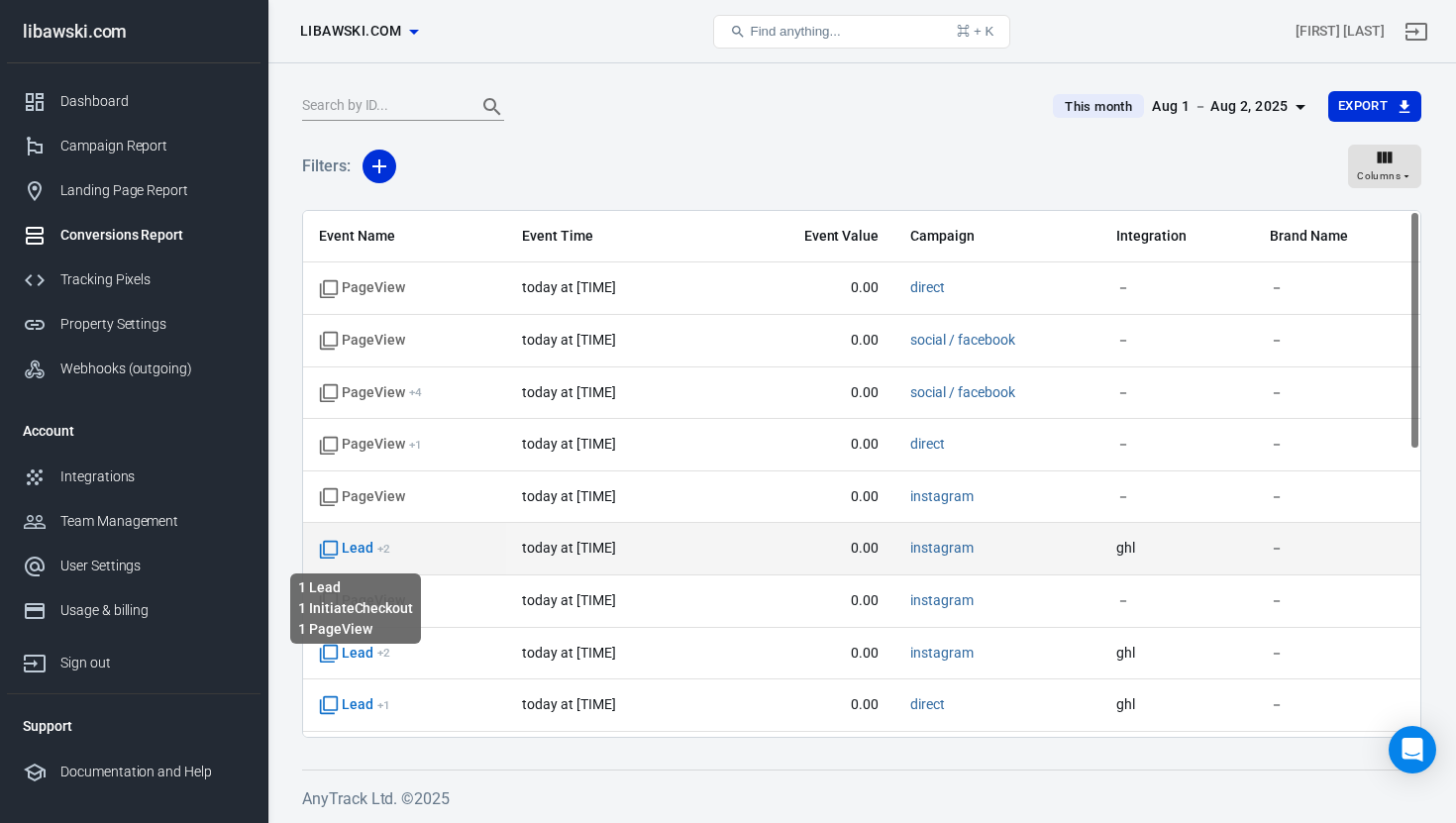 click on "+ 2" at bounding box center (383, 549) 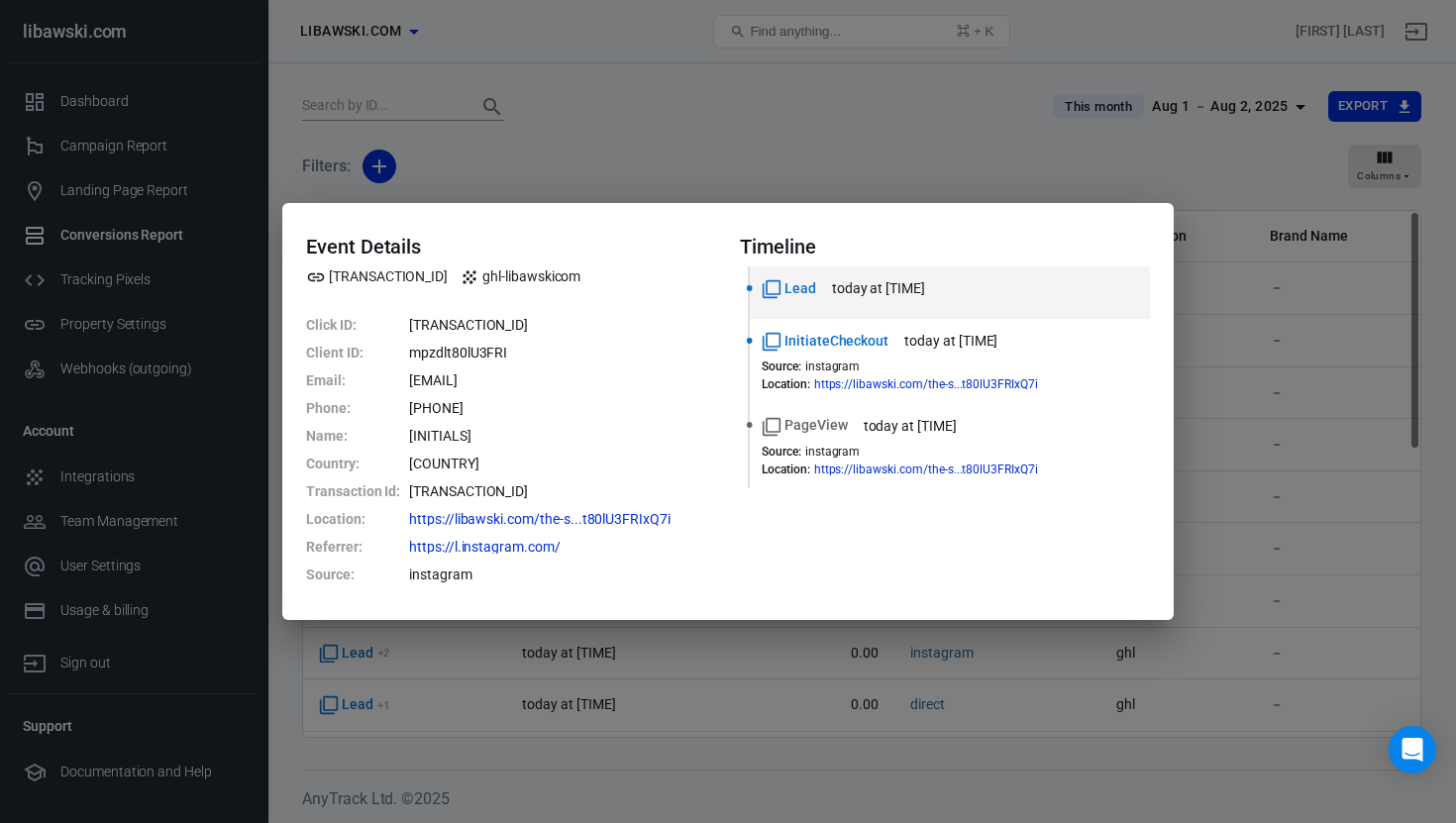 click on "Event Details   [TRANSACTION_ID]   ghl-libawskicom Click ID : [TRANSACTION_ID] Client ID : [TRANSACTION_ID] Email : [EMAIL] Phone : [PHONE] Name : [INITIALS] Country : [COUNTRY] Transaction Id : [TRANSACTION_ID]ContactCreate[NUMBER] Location : https://libawski.com/the-s...t80lU3FRIxQ7i Referrer : https://l.instagram.com/ Source : instagram Timeline   Lead today at [TIME]   InitiateCheckout today at [TIME] Source : instagram Location : https://libawski.com/the-s...t80lU3FRIxQ7i   PageView today at [TIME] Source : instagram Location : https://libawski.com/the-s...t80lU3FRIxQ7i" at bounding box center (728, 411) 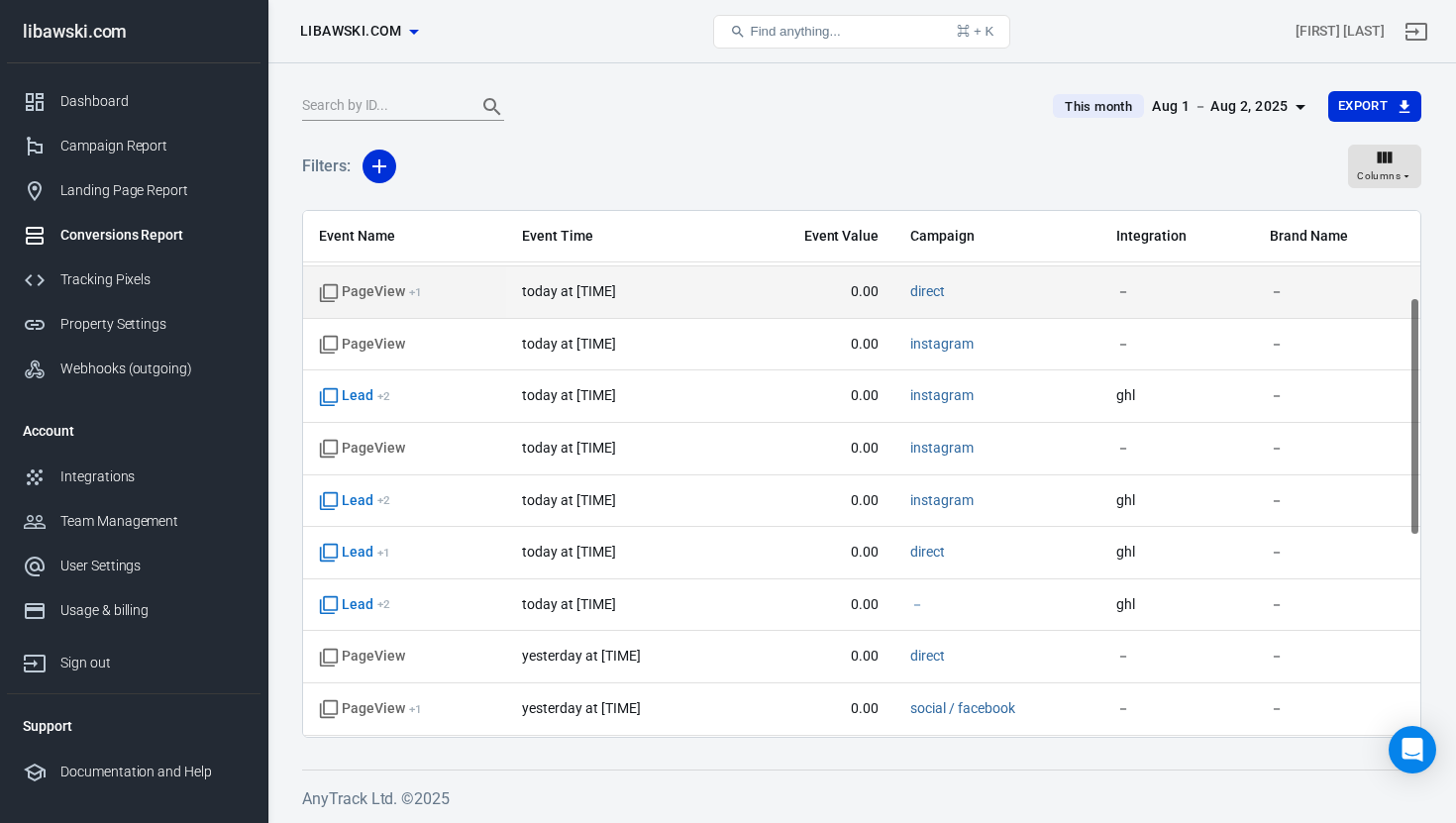 scroll, scrollTop: 244, scrollLeft: 0, axis: vertical 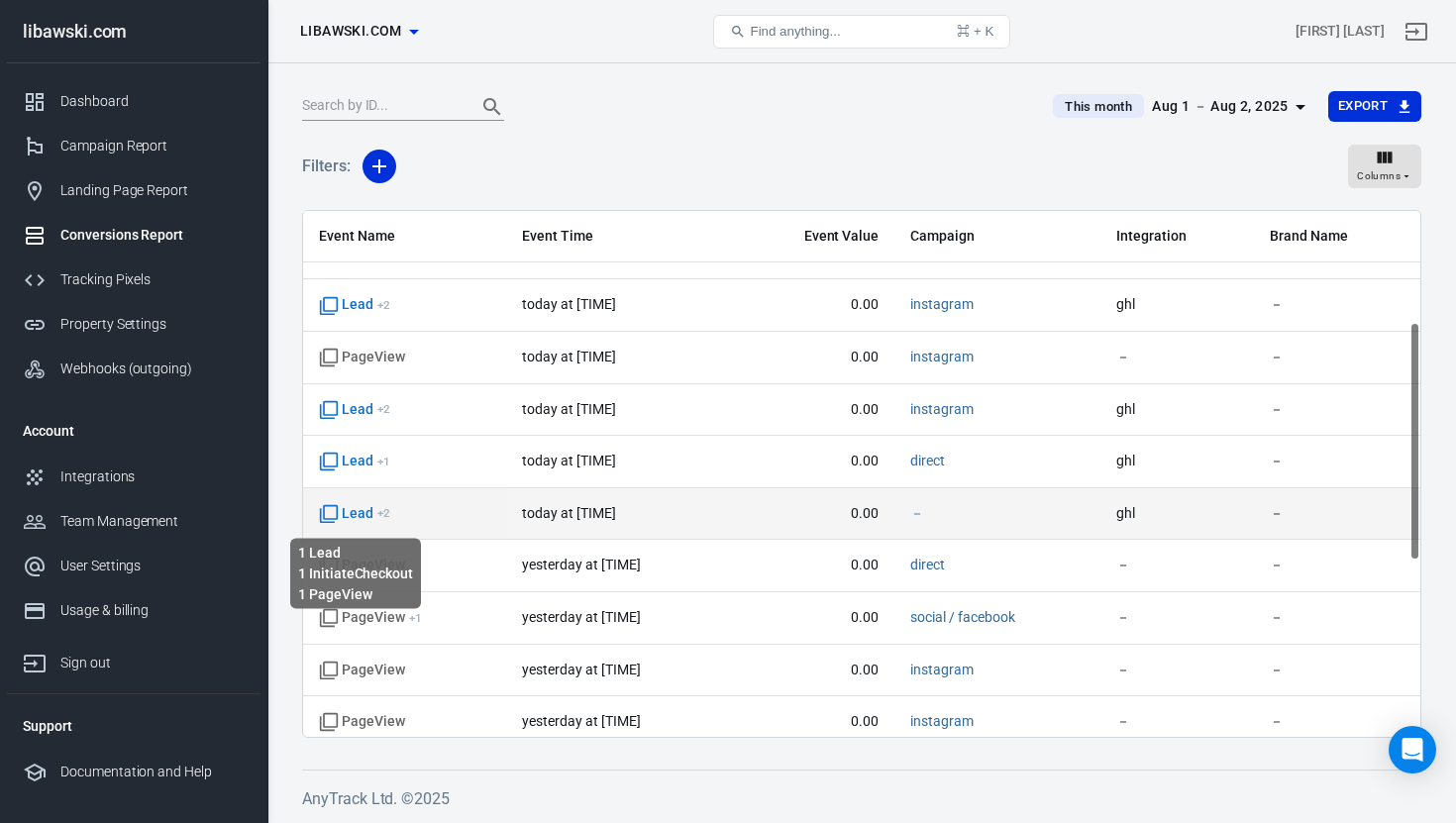 click on "Lead + [NUMBER]" at bounding box center [355, 514] 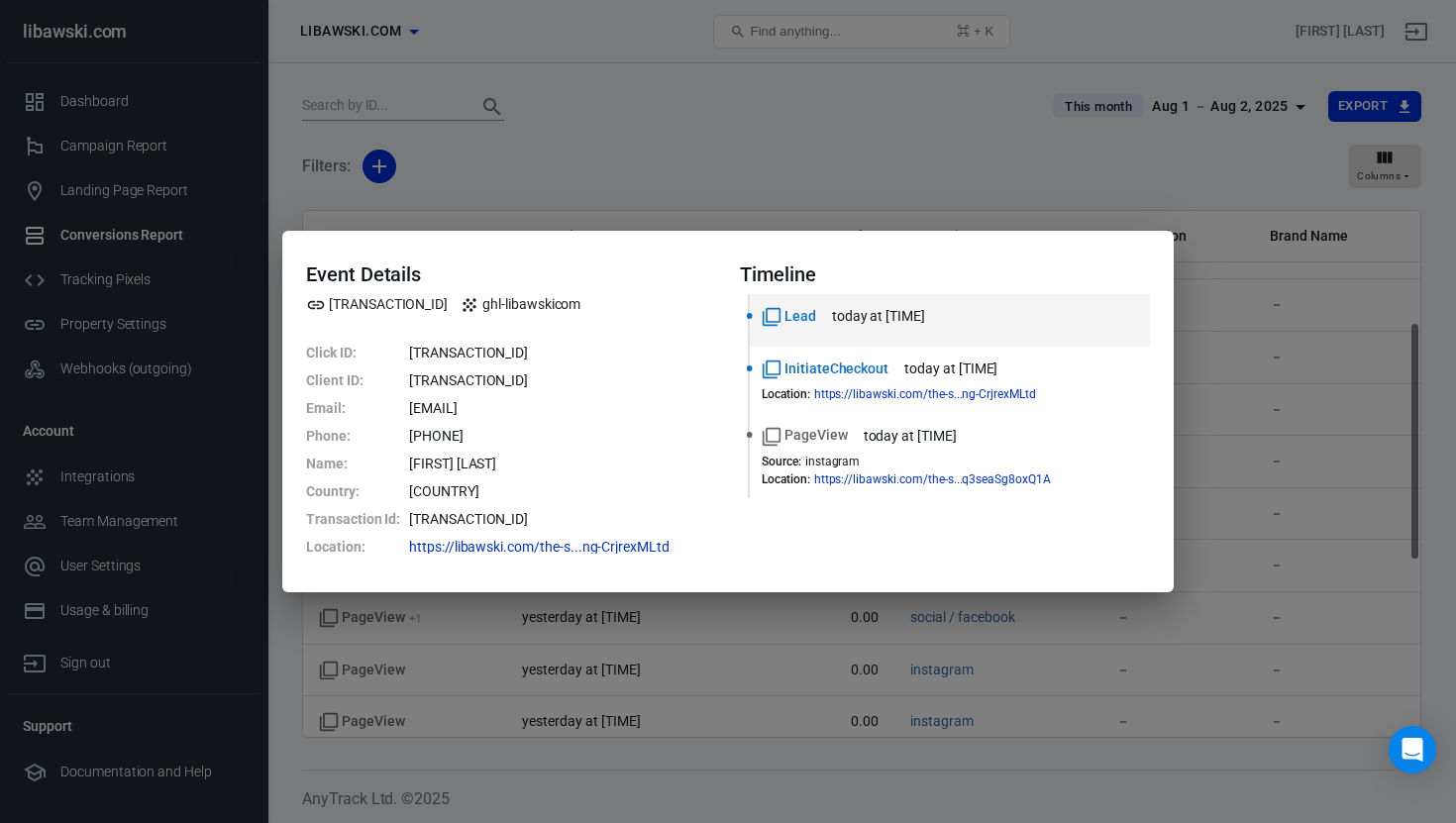 click on "Event Details   [TRANSACTION_ID]   ghl-libawskicom Click ID : [TRANSACTION_ID] Client ID : [TRANSACTION_ID] Email : [EMAIL] Phone : [PHONE] Name : [FIRST] [LAST] Country : [COUNTRY] Transaction Id : [TRANSACTION_ID]ContactCreate[NUMBER] Location : https://libawski.com/the-s...ng-CrjrexMLtd Timeline   Lead today at [TIME]   InitiateCheckout today at [TIME] Location : https://libawski.com/the-s...q3seaSg8oxQ1A   PageView today at [TIME] Source : instagram Location : https://libawski.com/the-s...q3seaSg8oxQ1A" at bounding box center (728, 411) 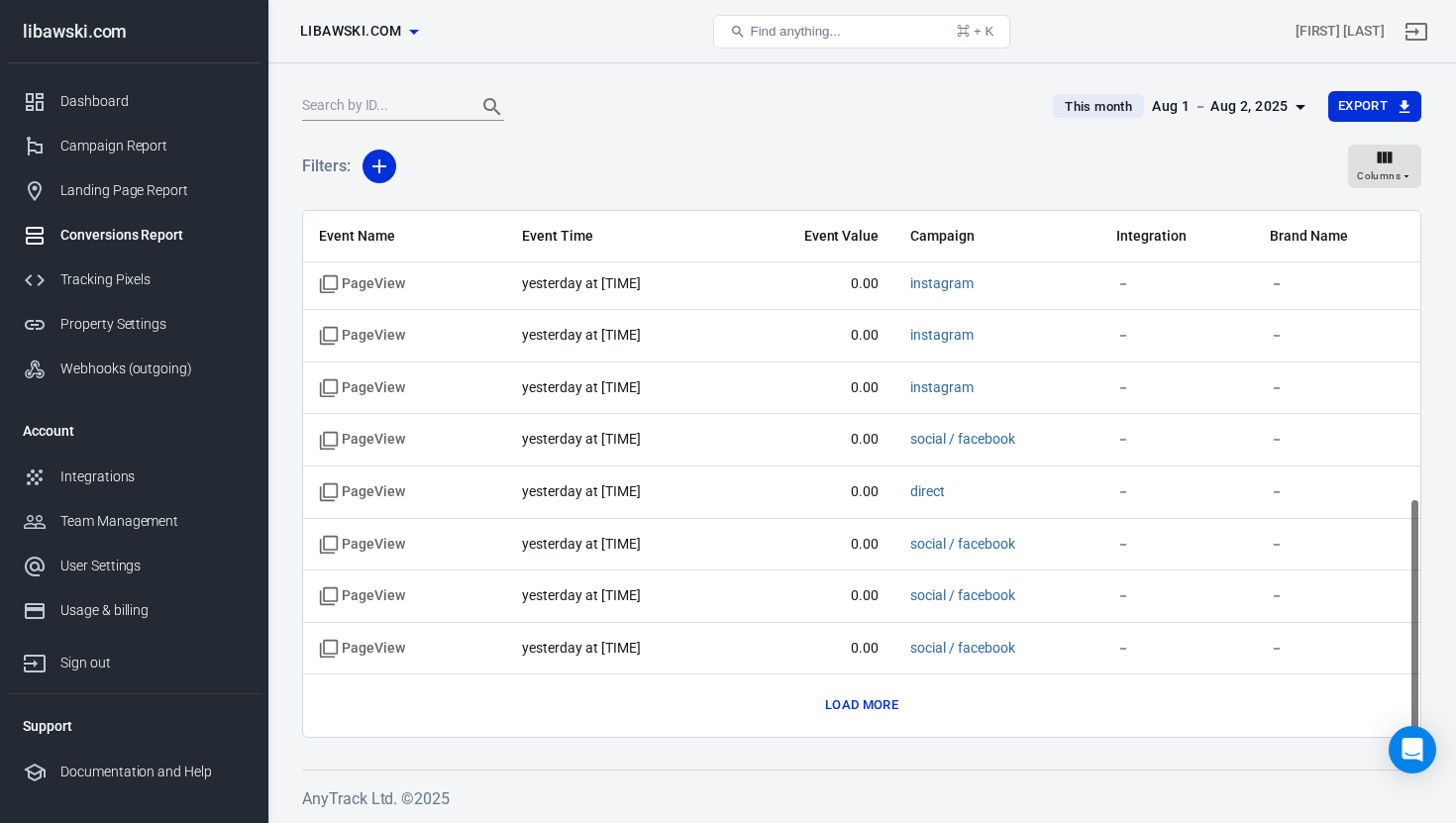 scroll, scrollTop: 540, scrollLeft: 0, axis: vertical 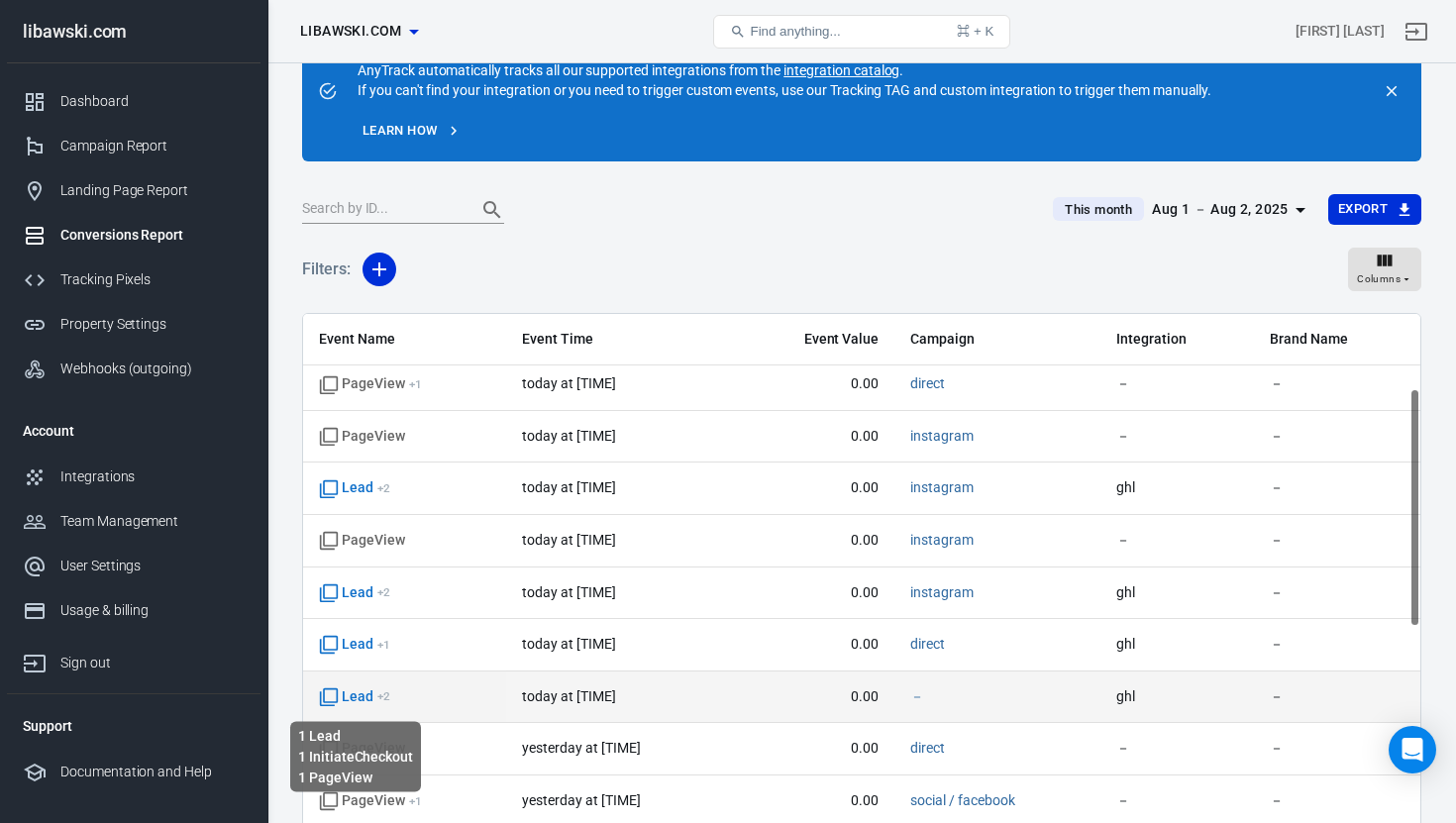 click on "Lead + [NUMBER]" at bounding box center (355, 697) 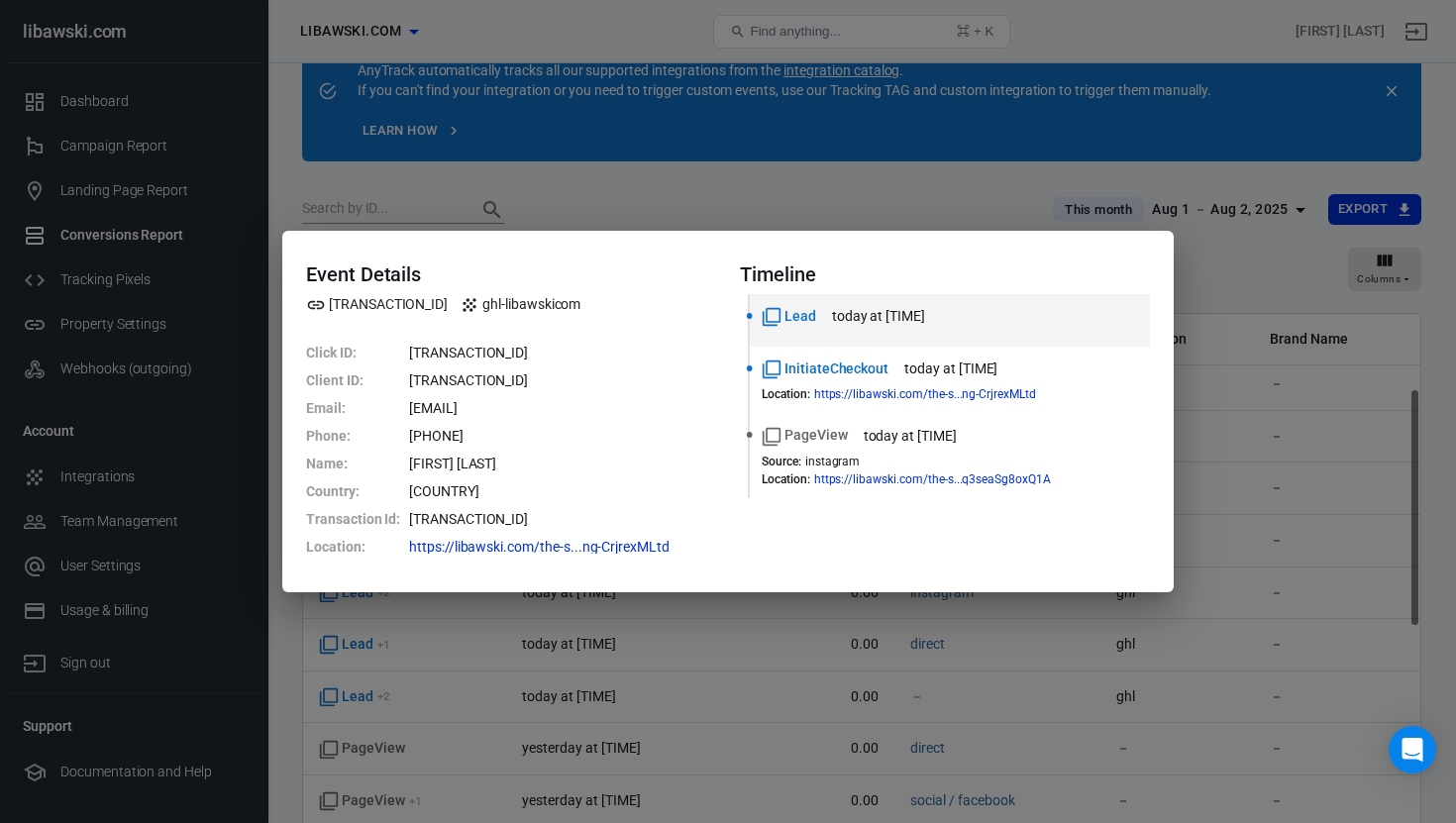 click on "Event Details   [TRANSACTION_ID]   ghl-libawskicom Click ID : [TRANSACTION_ID] Client ID : [TRANSACTION_ID] Email : [EMAIL] Phone : [PHONE] Name : [FIRST] [LAST] Country : [COUNTRY] Transaction Id : [TRANSACTION_ID]ContactCreate[NUMBER] Location : https://libawski.com/the-s...ng-CrjrexMLtd Timeline   Lead today at [TIME]   InitiateCheckout today at [TIME] Location : https://libawski.com/the-s...q3seaSg8oxQ1A   PageView today at [TIME] Source : instagram Location : https://libawski.com/the-s...q3seaSg8oxQ1A" at bounding box center [728, 411] 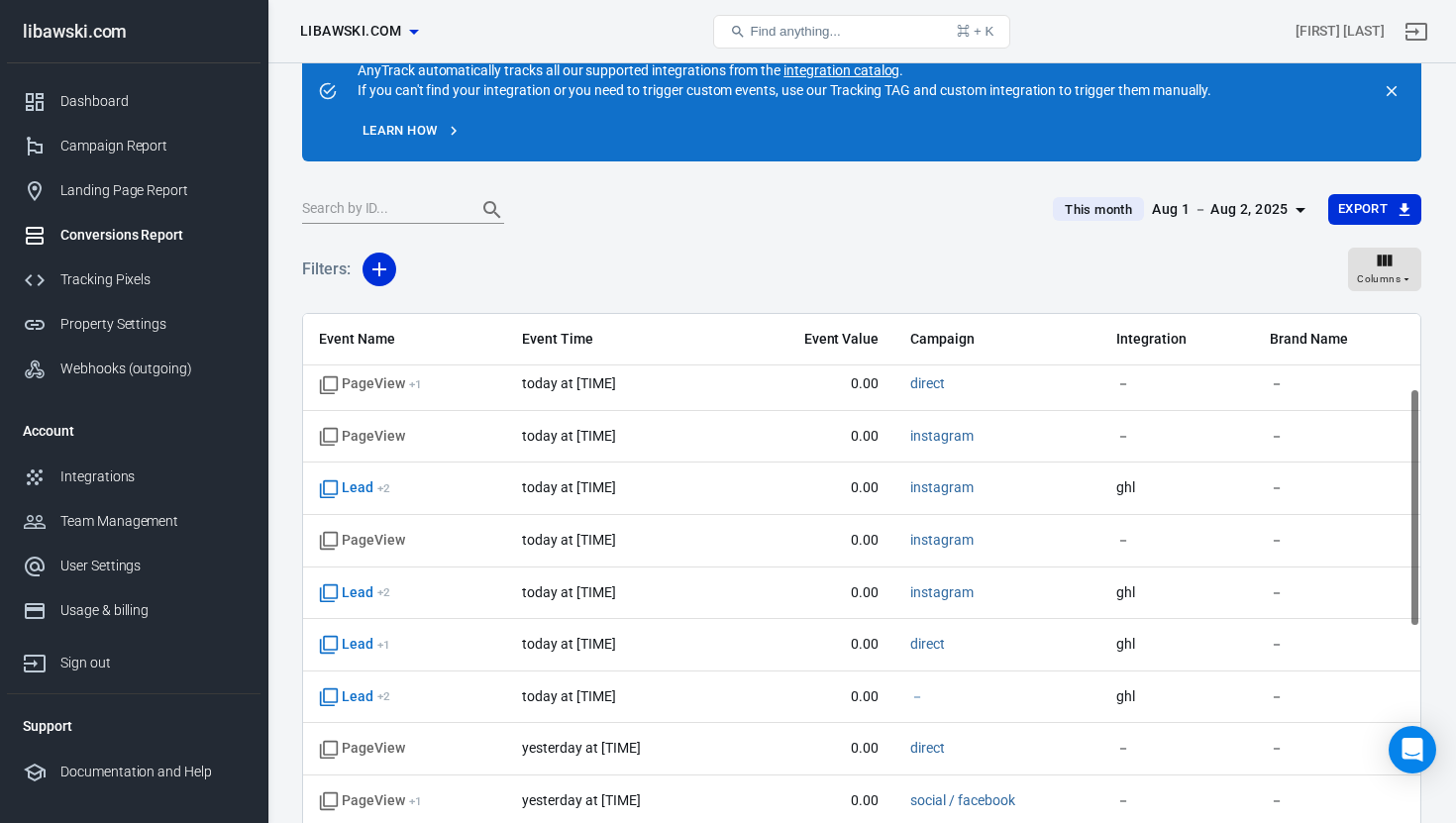scroll, scrollTop: 79, scrollLeft: 0, axis: vertical 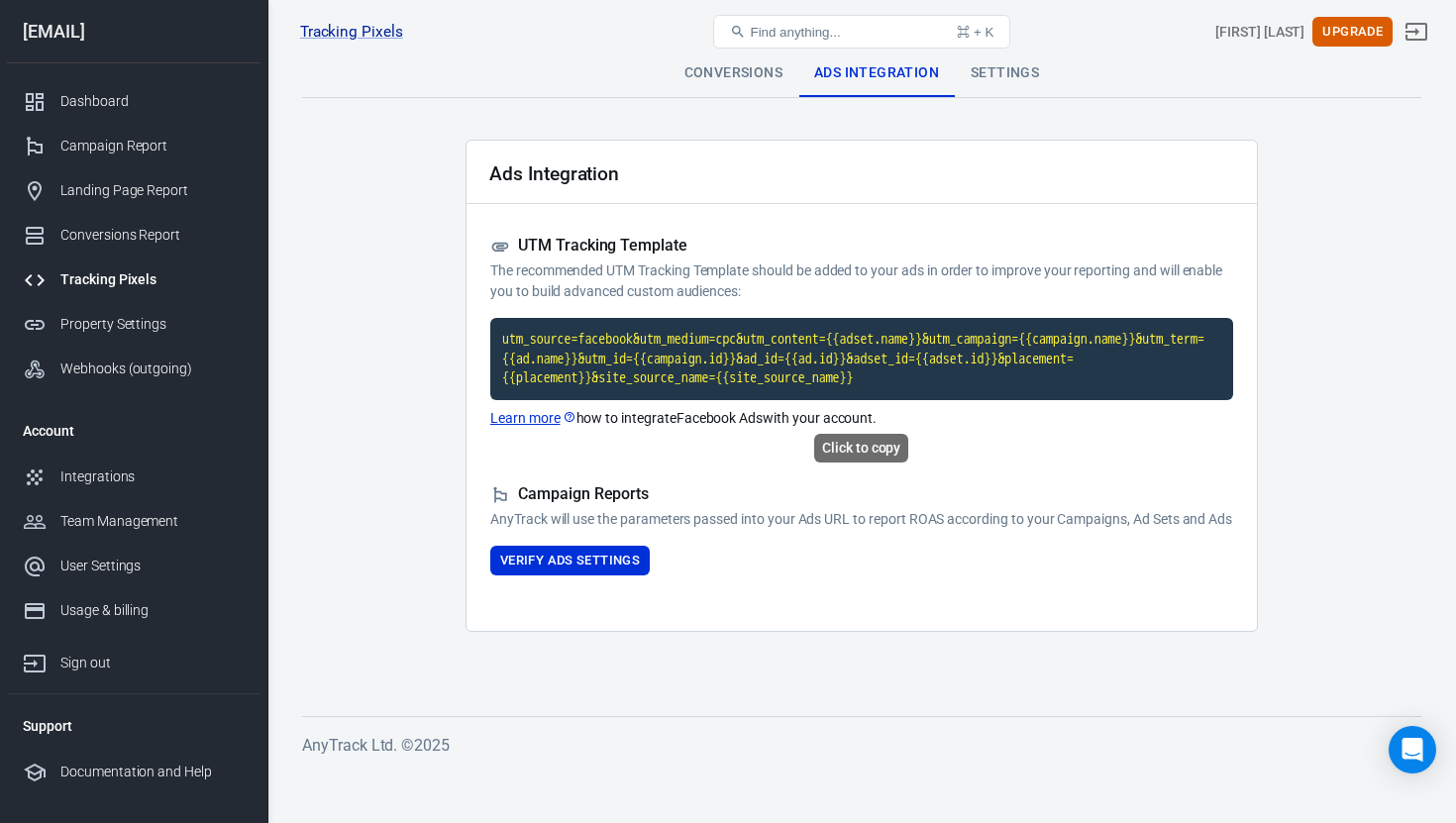 click on "utm_source=facebook&utm_medium=cpc&utm_content={{adset.name}}&utm_campaign={{campaign.name}}&utm_term={{ad.name}}&utm_id={{campaign.id}}&ad_id={{ad.id}}&adset_id={{adset.id}}&placement={{placement}}&site_source_name={{site_source_name}}" at bounding box center (862, 359) 